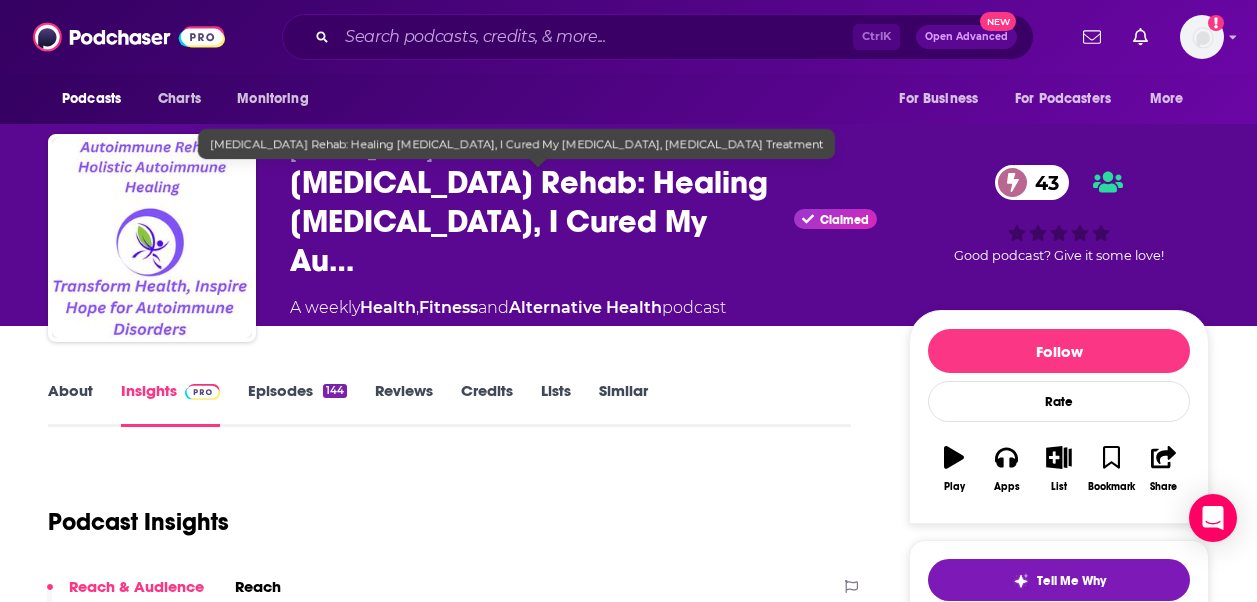 scroll, scrollTop: 0, scrollLeft: 0, axis: both 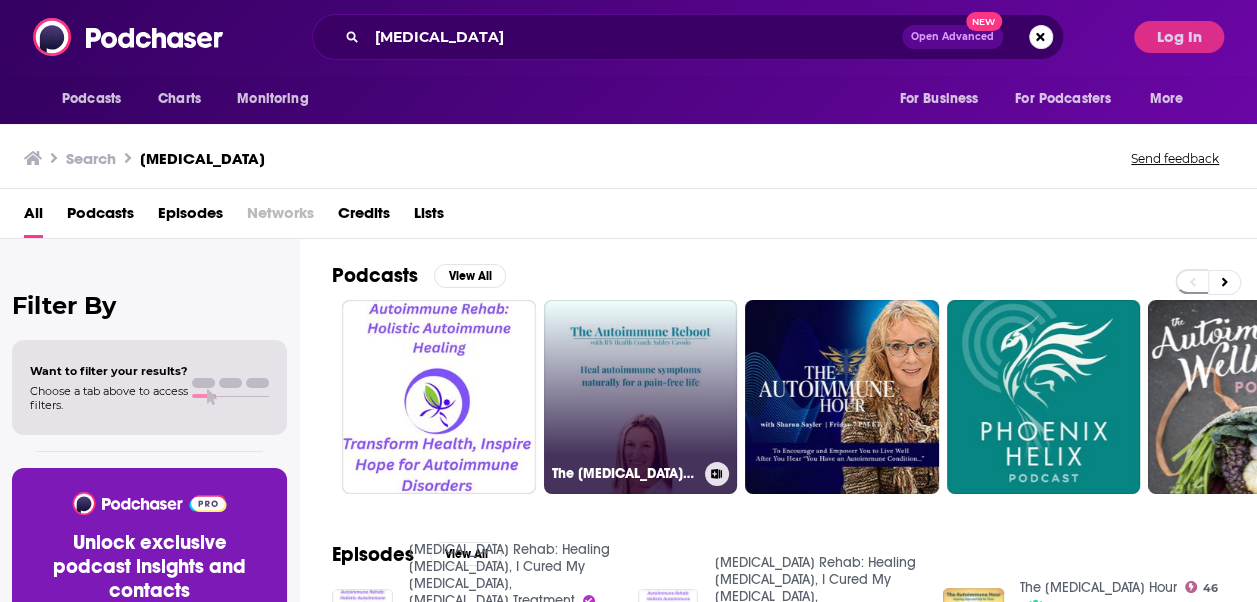 click on "The [MEDICAL_DATA] Reboot - Joint Pain, [MEDICAL_DATA], Chronic Fatigue, [MEDICAL_DATA] Symptoms, [MEDICAL_DATA], [MEDICAL_DATA], Reduce Inflammation" at bounding box center [641, 397] 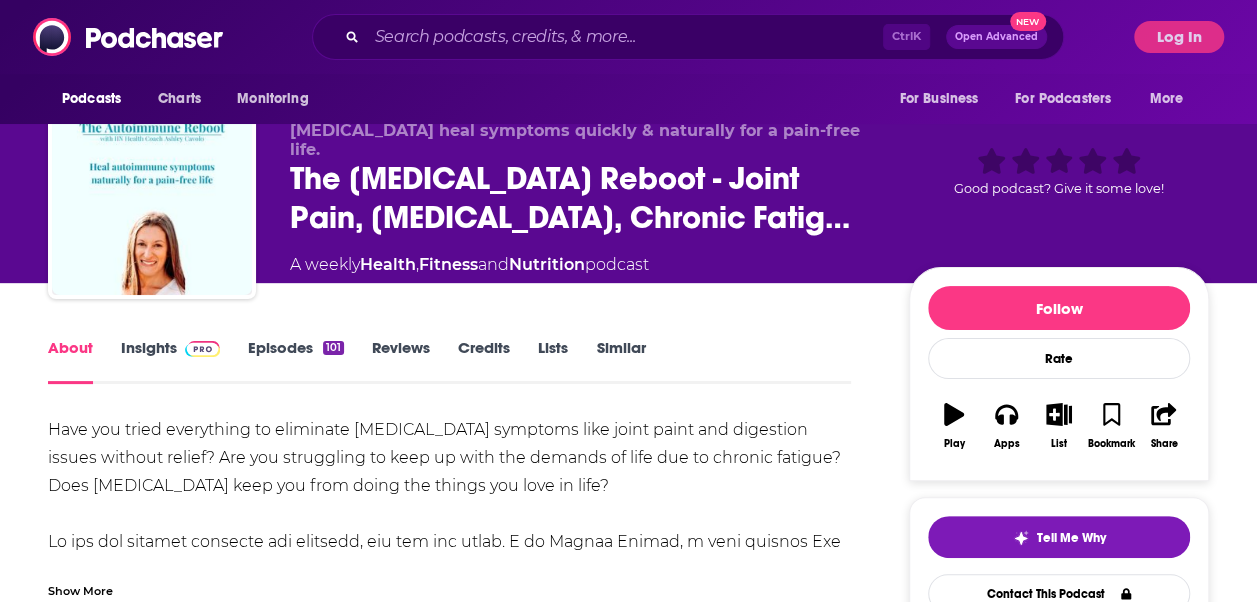 scroll, scrollTop: 42, scrollLeft: 0, axis: vertical 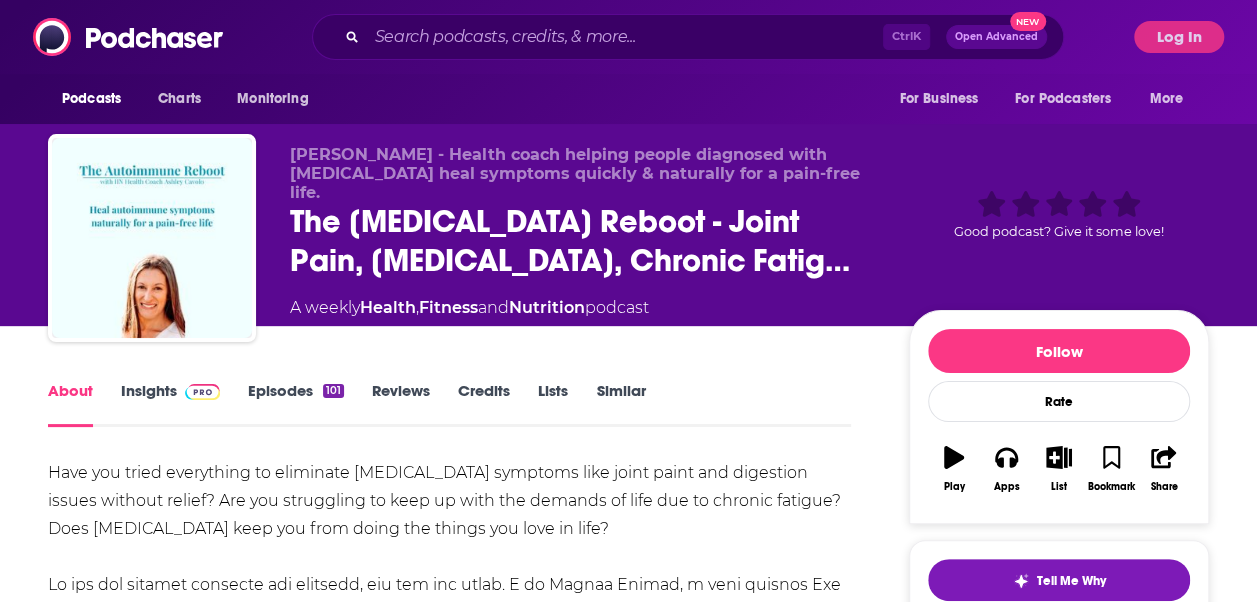 click on "About Insights Episodes 101 Reviews Credits Lists Similar Have you tried everything to eliminate [MEDICAL_DATA] symptoms like joint paint and digestion issues without relief? Are you struggling to keep up with the demands of life due to chronic fatigue? Does [MEDICAL_DATA] keep you from doing the things you love in life?
This podcast is for you if you are ready to: • Eliminate joint pain so you can jump out of bed every morning pain-free! • Heal and maintain a healthy gut so you can enjoy your favorite foods again without that uncomfortable bloat! • Go from no energy and endless coffee breaks to an abundance of natural energy and stamina to tackle the day! • Eliminate uncomfortable [MEDICAL_DATA] symptoms such as:      -[MEDICAL_DATA]     -[MEDICAL_DATA]     -Constipation      -[MEDICAL_DATA]      -Digestion Pain      -Inflammation      -Joint Pain       -[MEDICAL_DATA]     -Skin Rashes     -And many more!
Connect with me!
Website:  [DOMAIN_NAME] Facebook Profile: @ashleycavolo Instagram: @ashleycavolohealthcoach" at bounding box center (462, 1254) 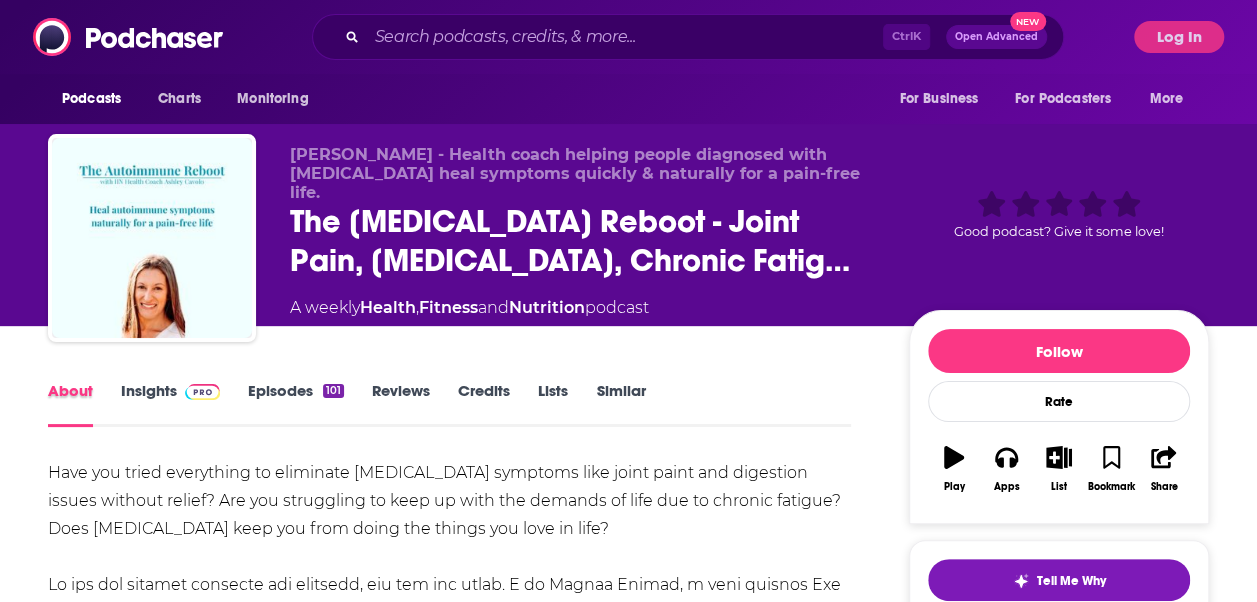 click on "About" at bounding box center (84, 404) 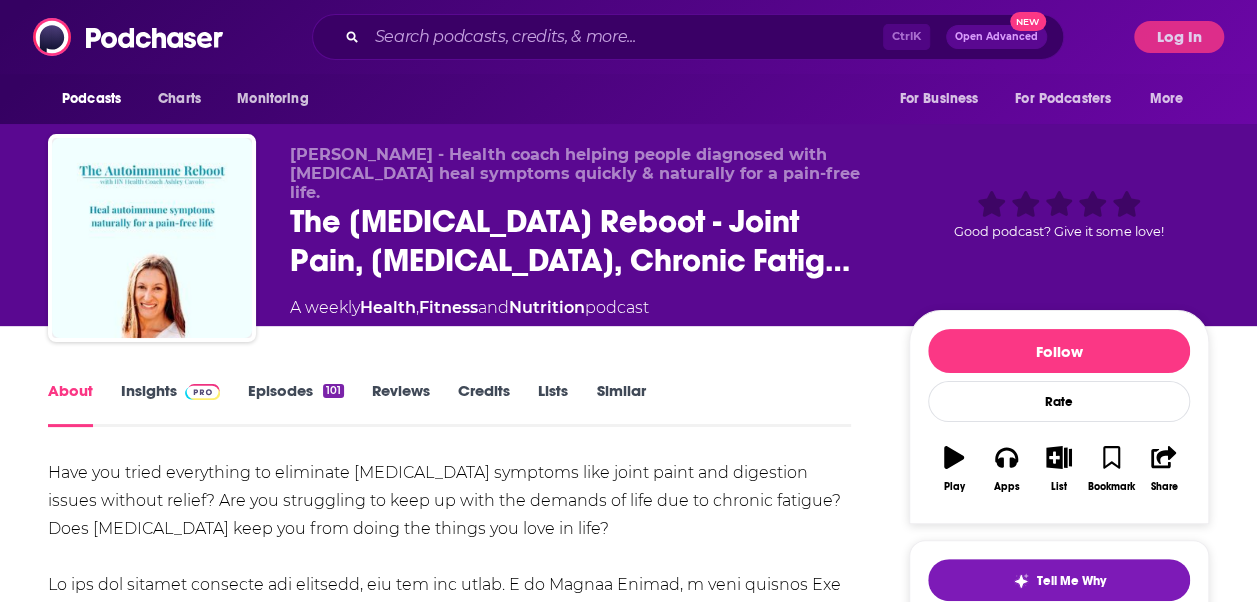 click on "Insights" at bounding box center [170, 404] 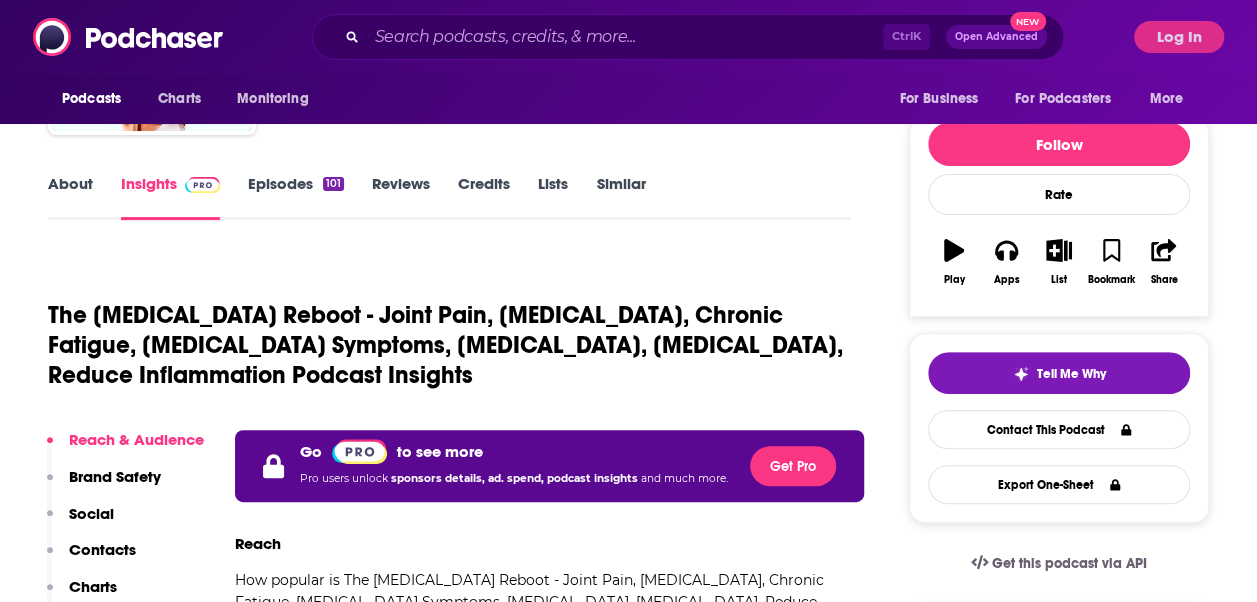 scroll, scrollTop: 204, scrollLeft: 0, axis: vertical 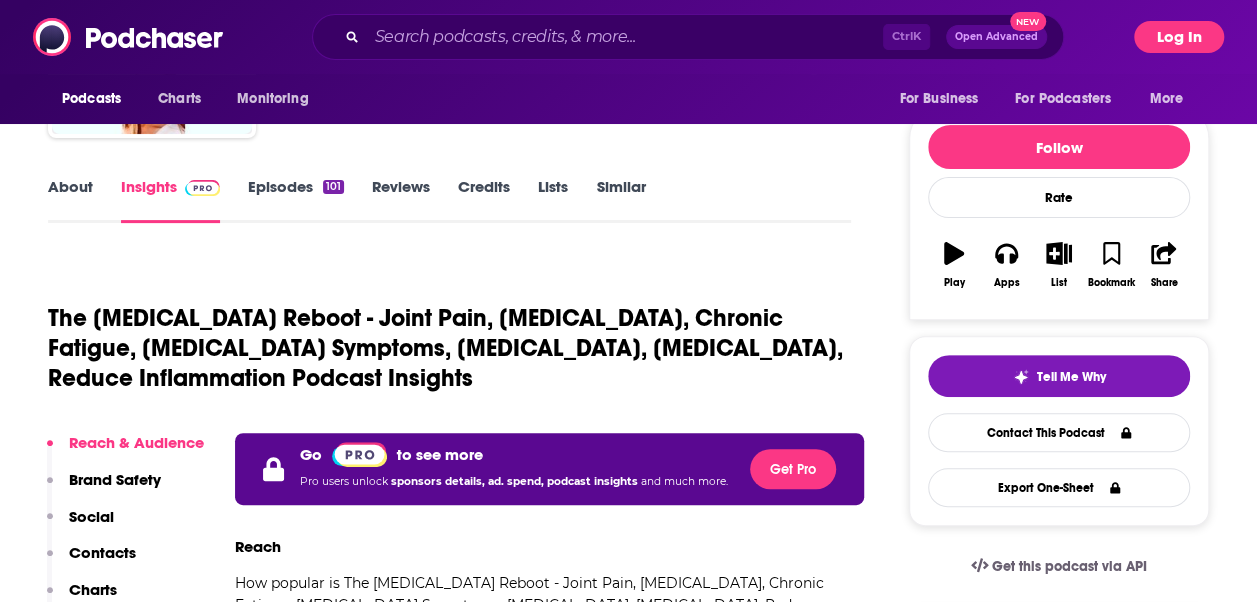 click on "Log In" at bounding box center [1179, 37] 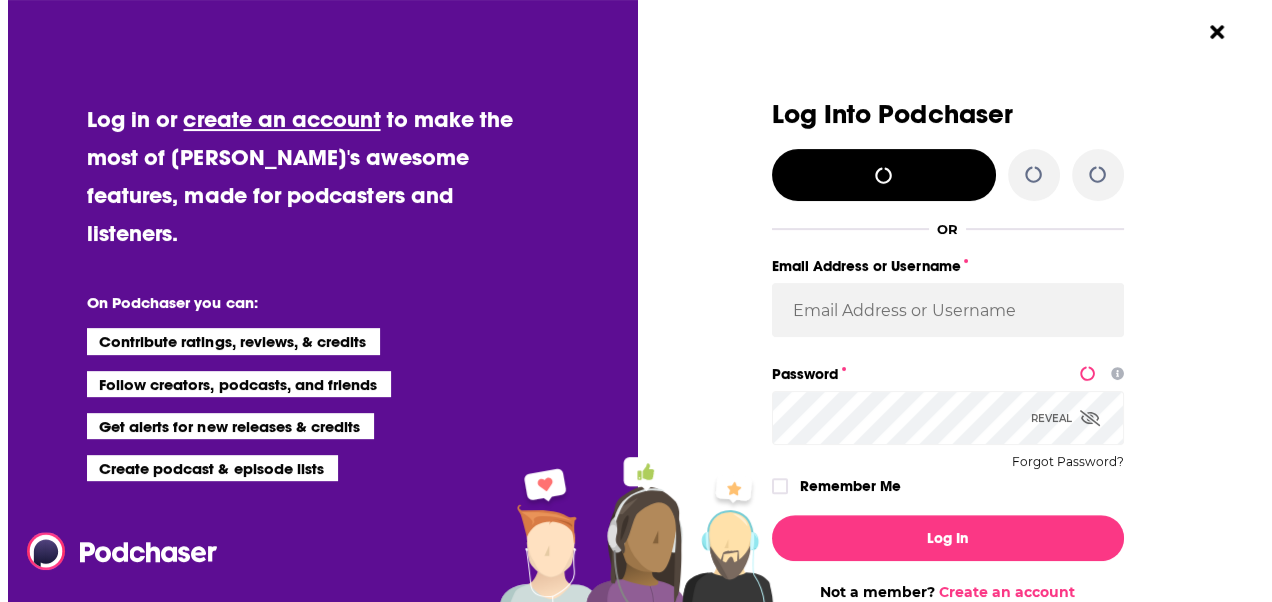 scroll, scrollTop: 0, scrollLeft: 0, axis: both 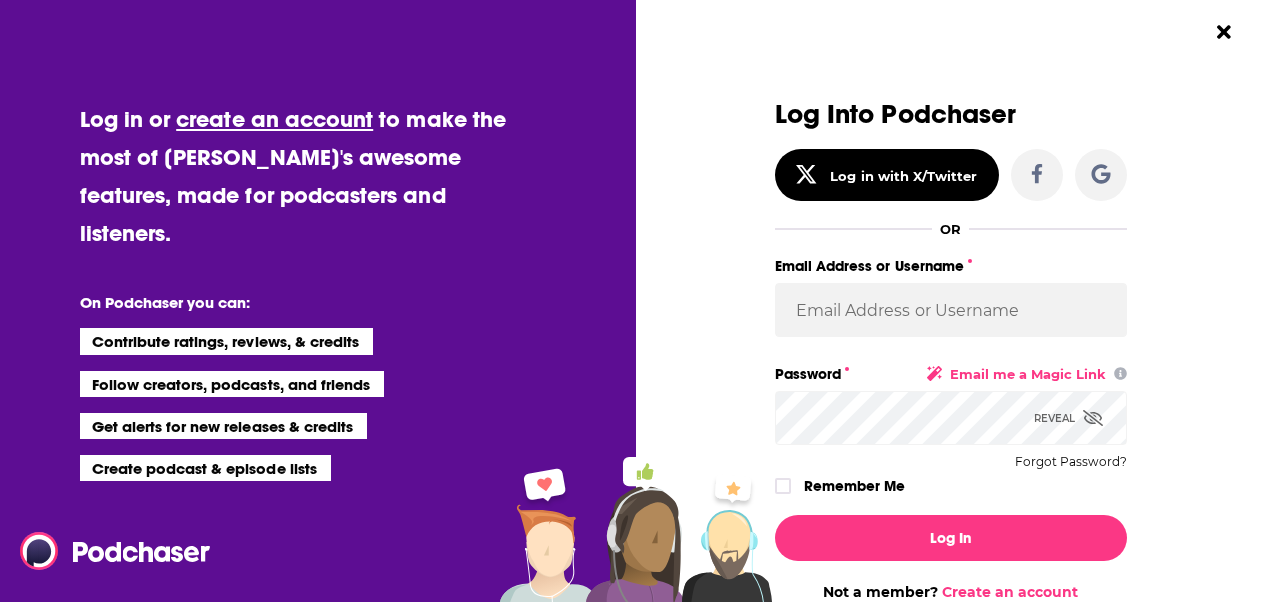type 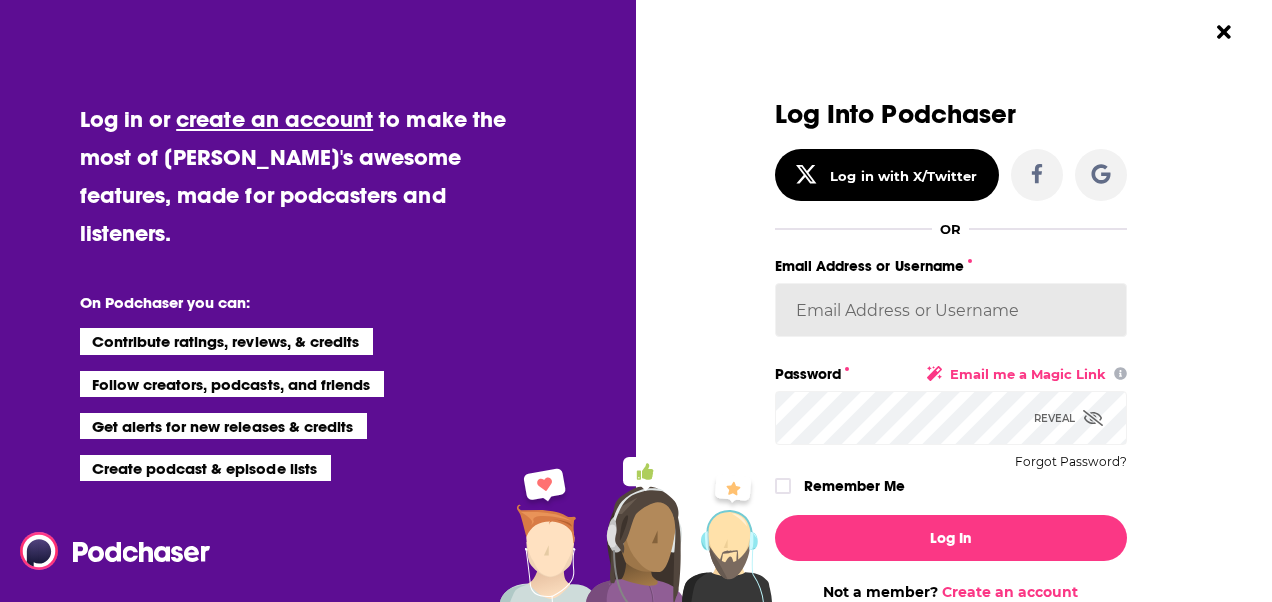 type on "[EMAIL_ADDRESS][DOMAIN_NAME]" 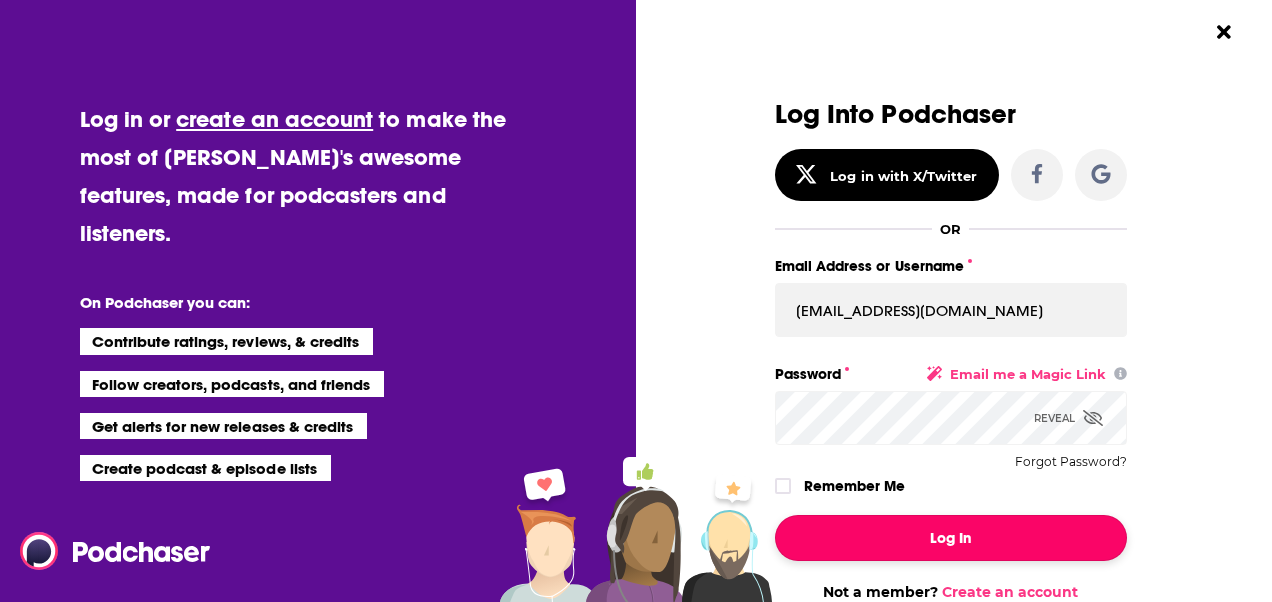 click on "Log In" at bounding box center [951, 538] 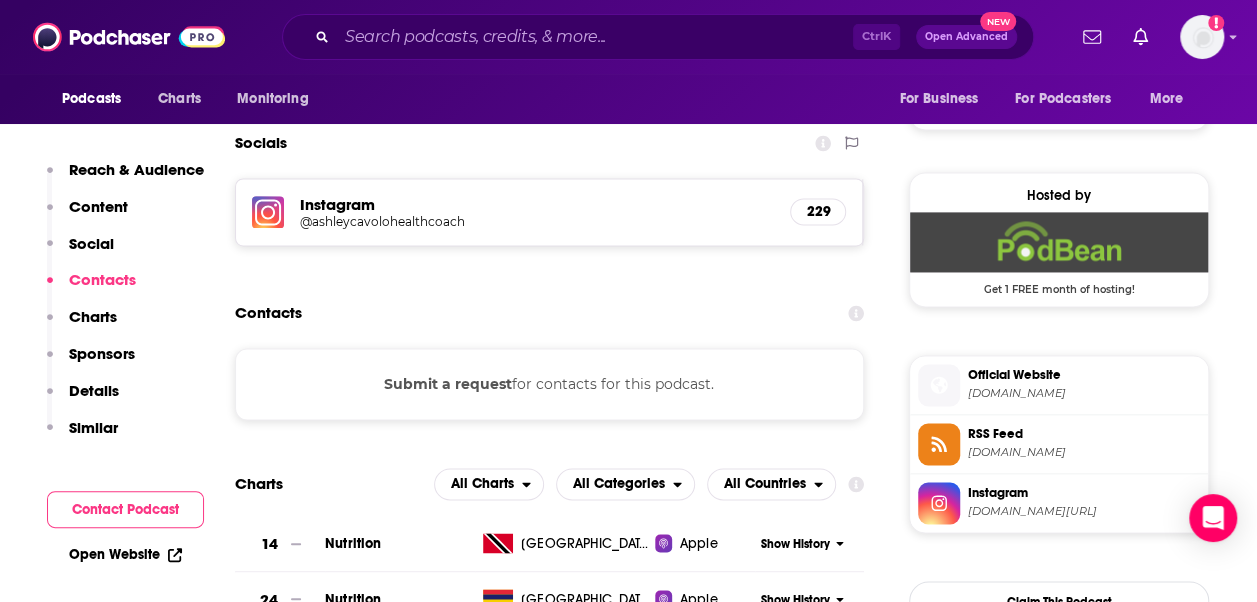 scroll, scrollTop: 1368, scrollLeft: 0, axis: vertical 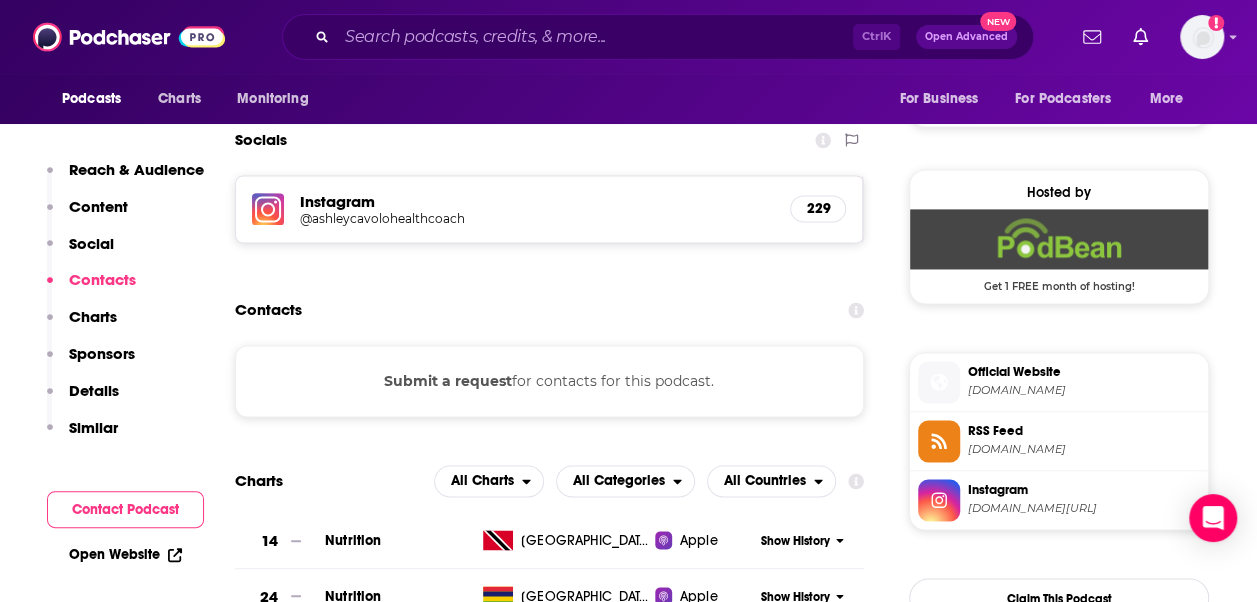 click on "Contact Podcast" at bounding box center (125, 509) 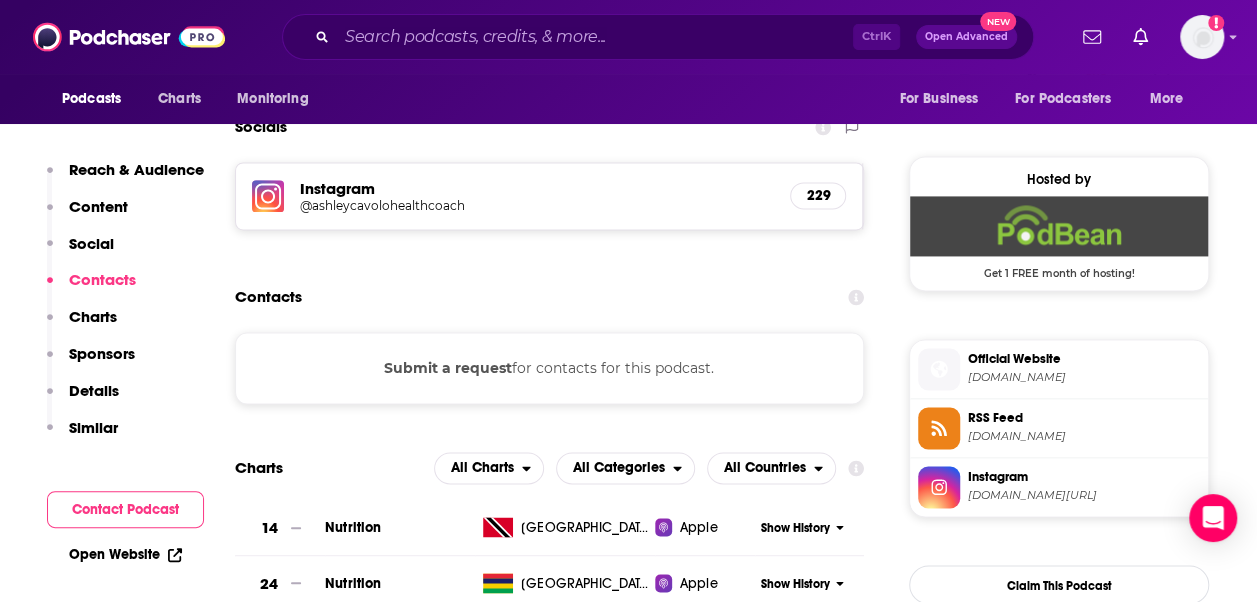 click on "Submit a request" at bounding box center (448, 368) 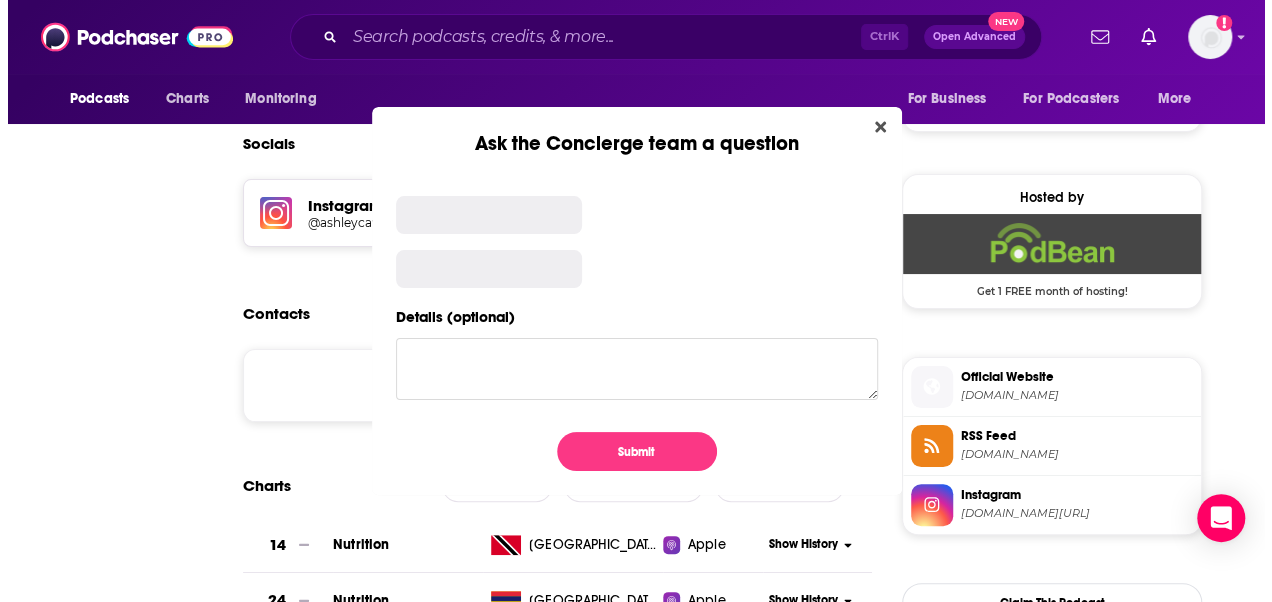 scroll, scrollTop: 0, scrollLeft: 0, axis: both 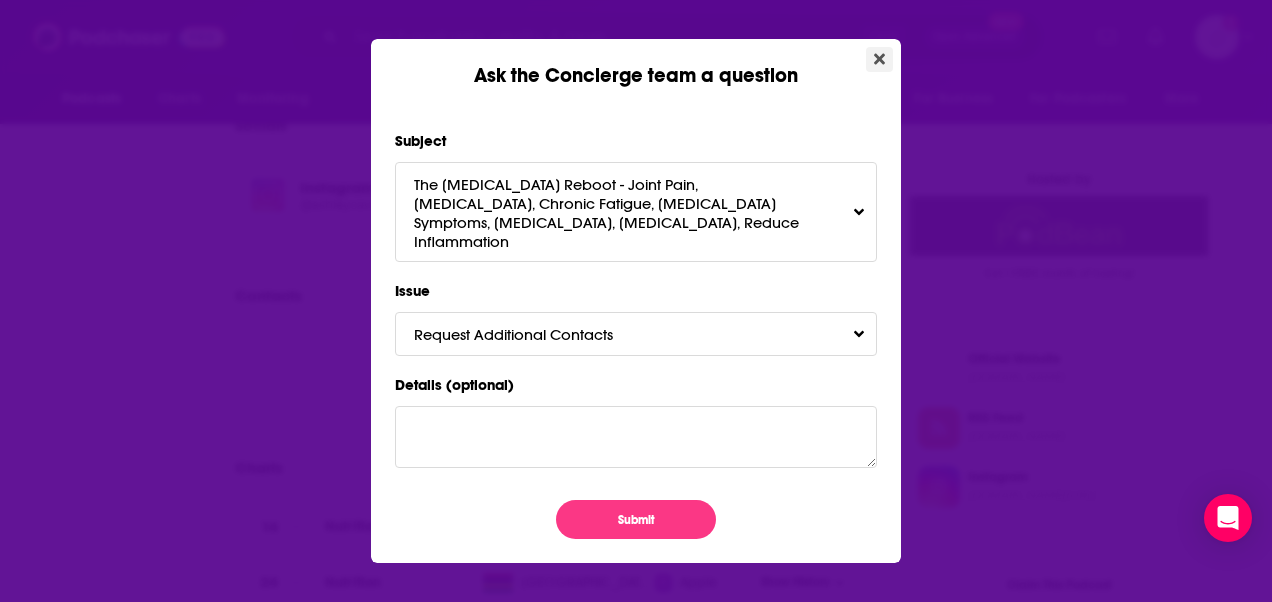 click at bounding box center (879, 59) 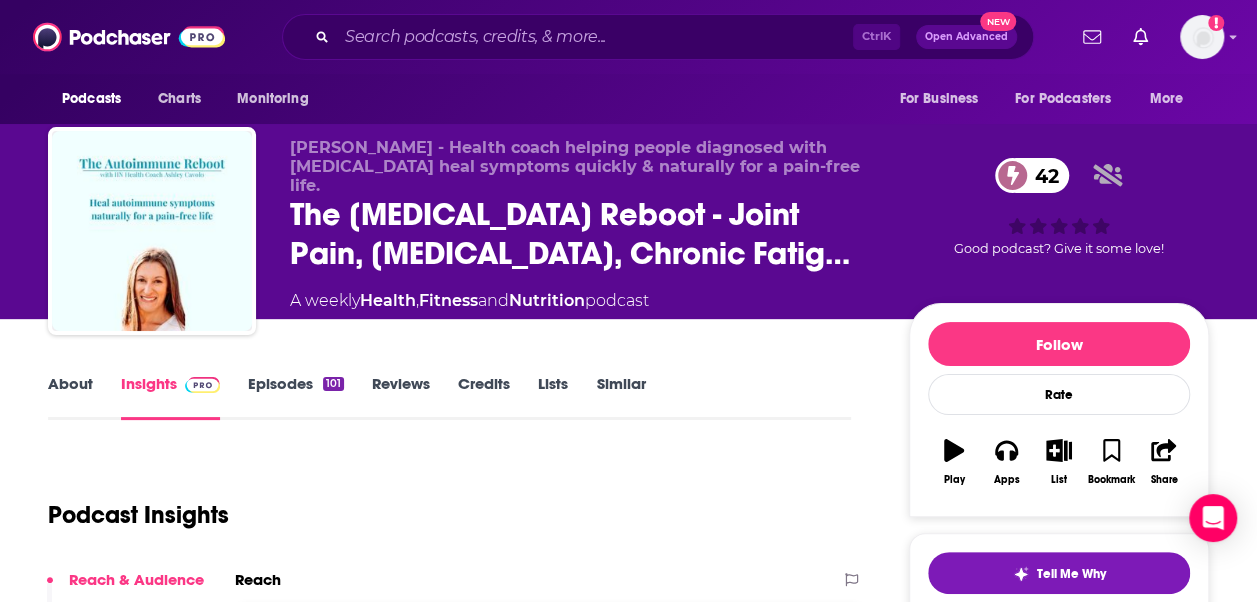 scroll, scrollTop: 0, scrollLeft: 0, axis: both 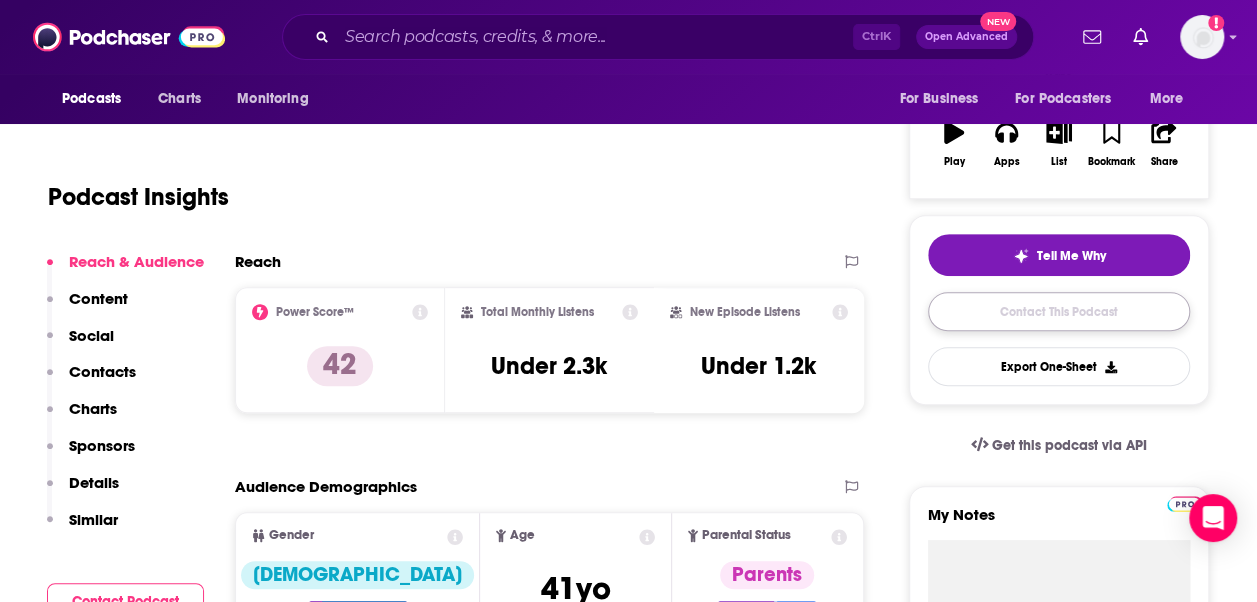 click on "Contact This Podcast" at bounding box center [1059, 311] 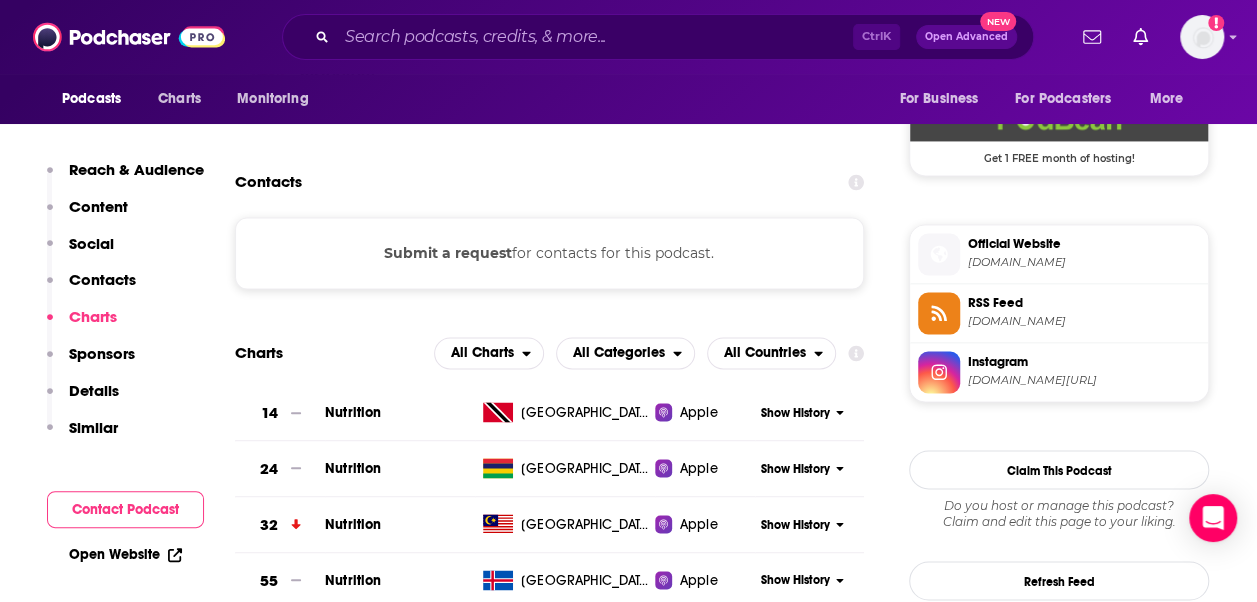 scroll, scrollTop: 1495, scrollLeft: 0, axis: vertical 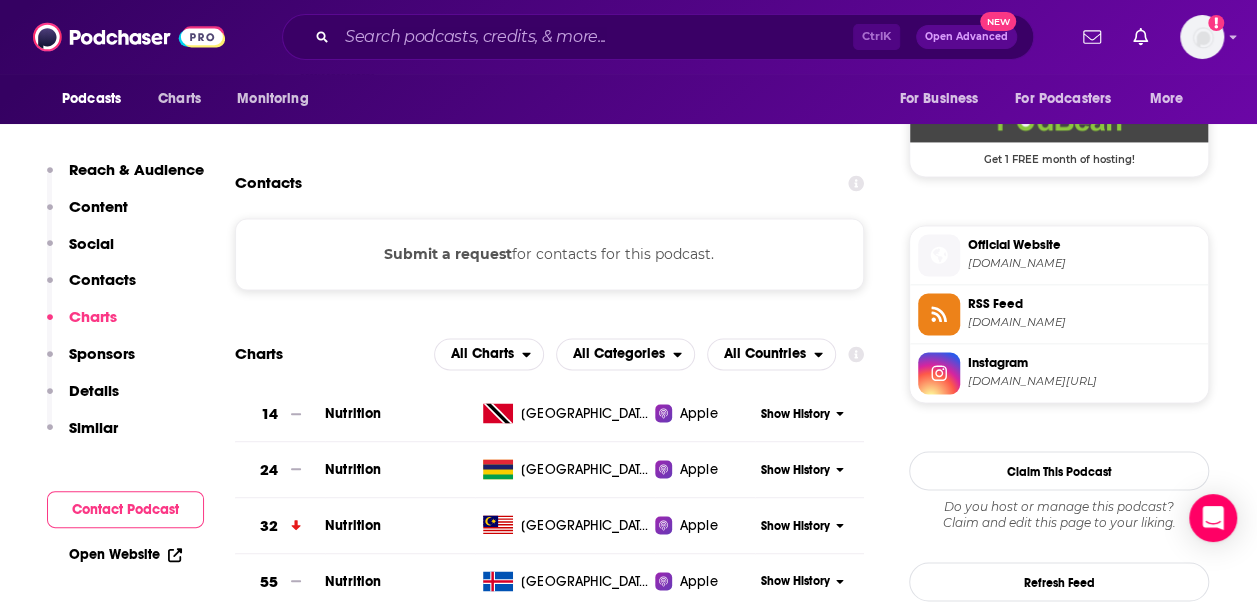 click on "Instagram [DOMAIN_NAME][URL]" at bounding box center (1080, 372) 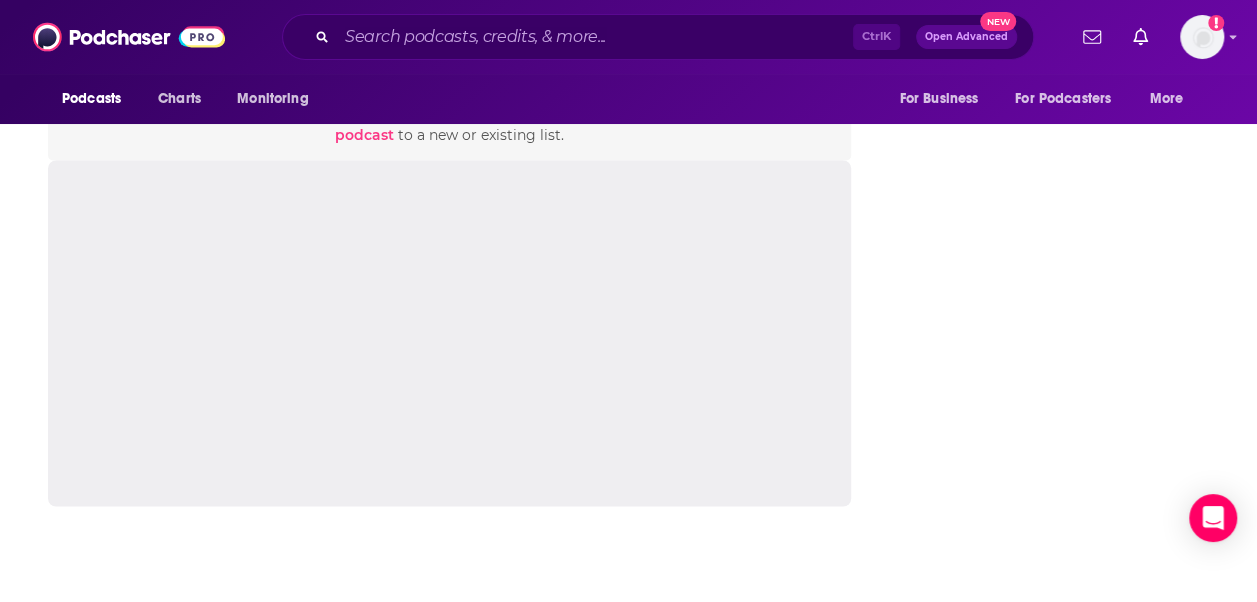 scroll, scrollTop: 0, scrollLeft: 0, axis: both 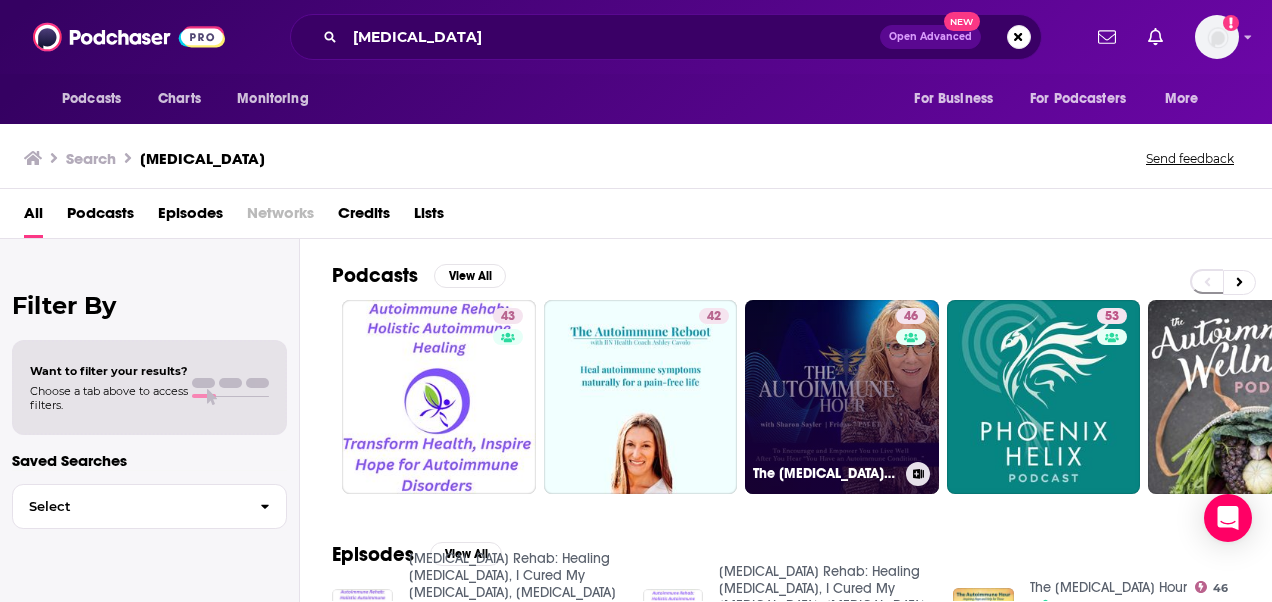 click on "46 The [MEDICAL_DATA] Hour" at bounding box center [842, 397] 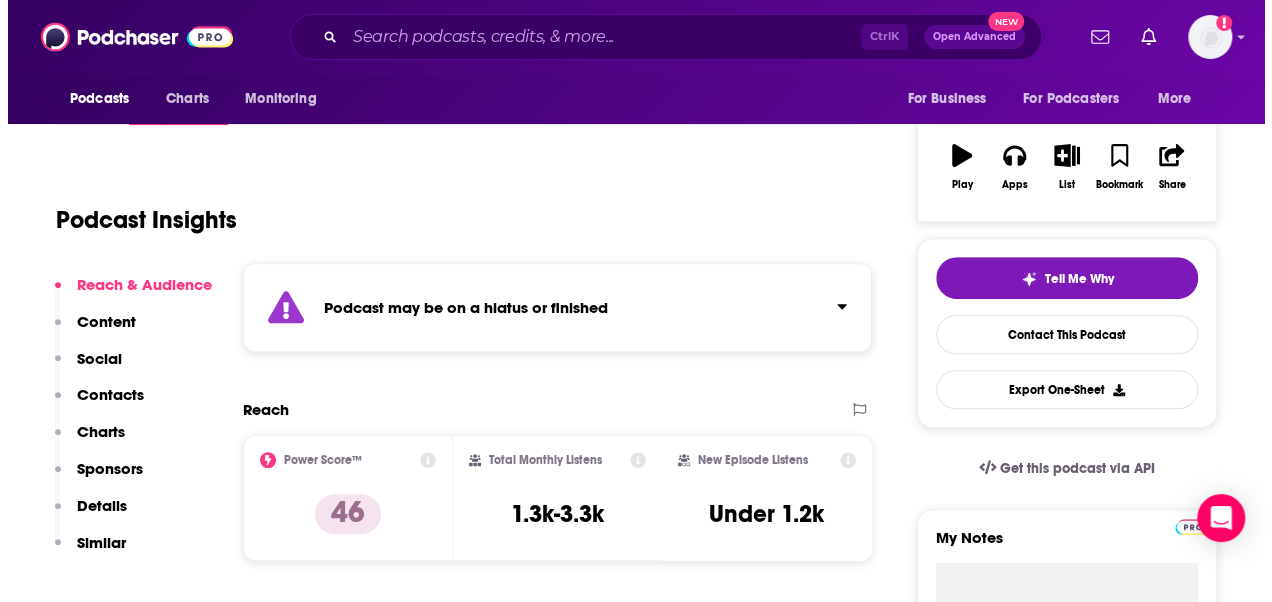 scroll, scrollTop: 0, scrollLeft: 0, axis: both 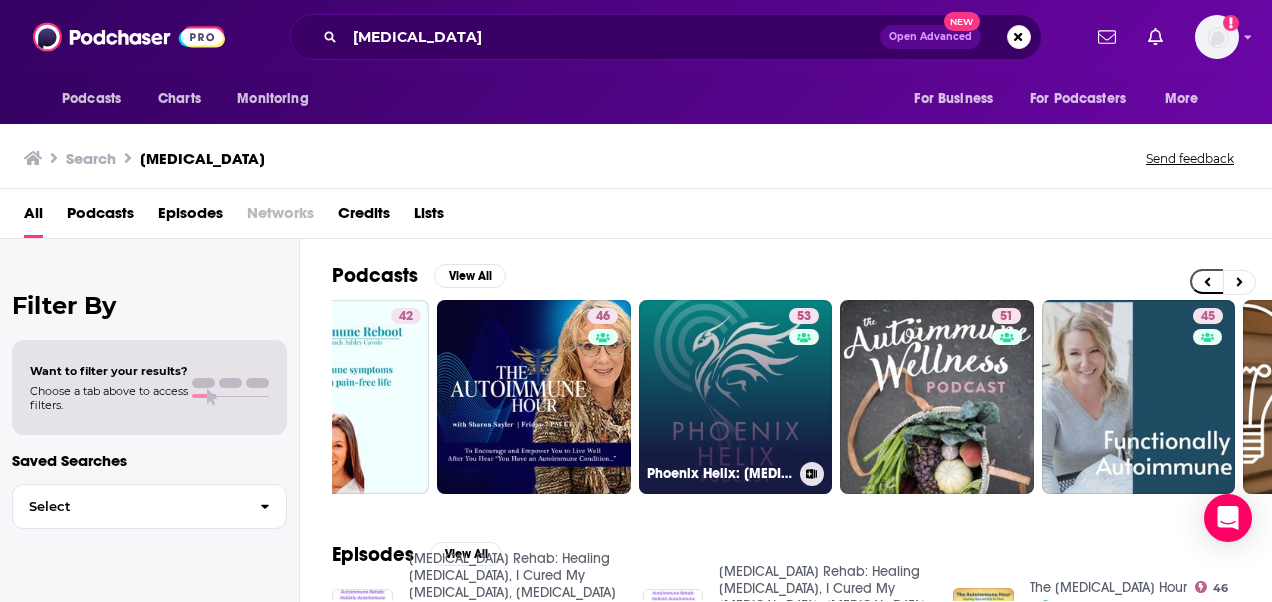click on "53 Phoenix Helix: [MEDICAL_DATA] Resilience" at bounding box center (736, 397) 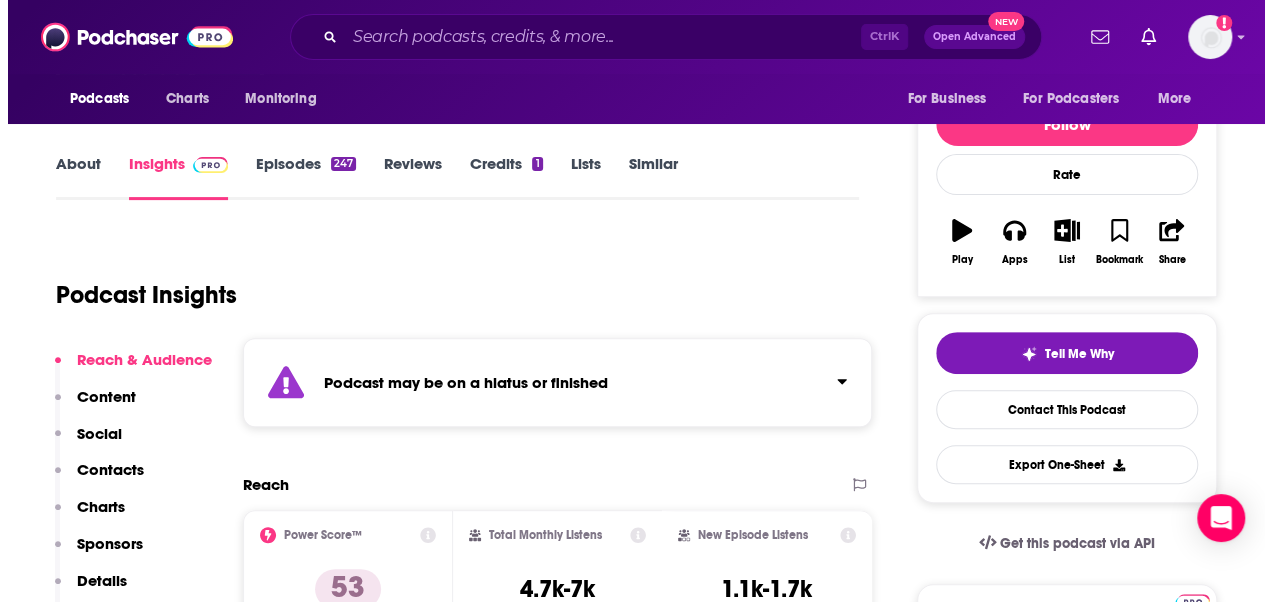 scroll, scrollTop: 0, scrollLeft: 0, axis: both 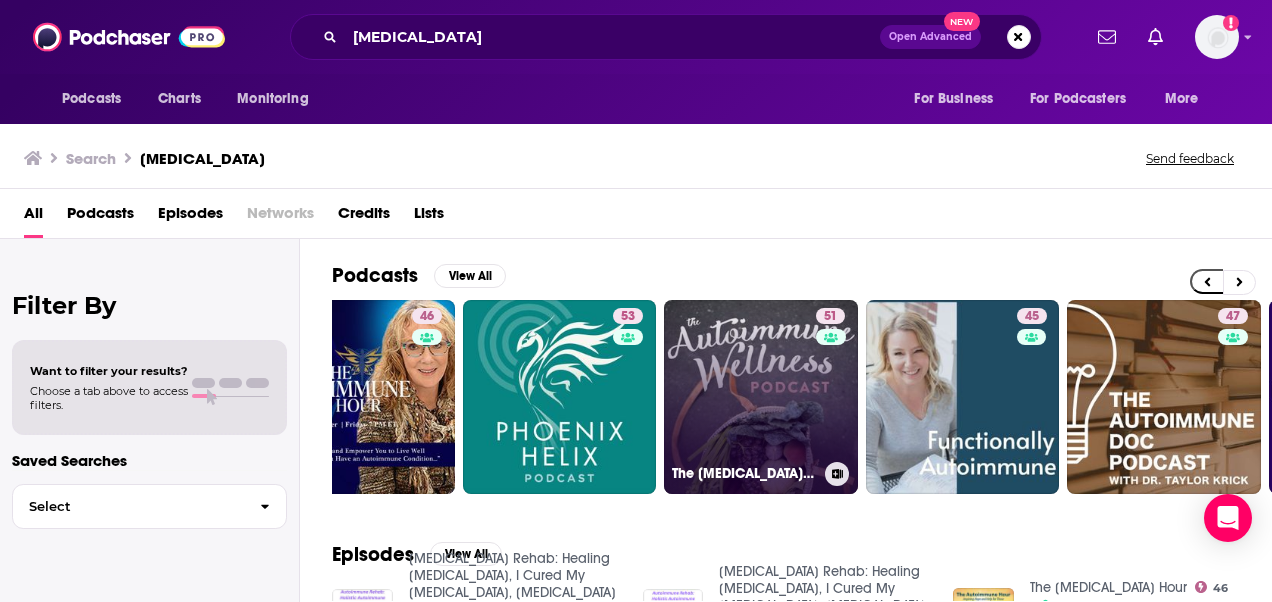 click on "51 The [MEDICAL_DATA] Wellness Podcast" at bounding box center [761, 397] 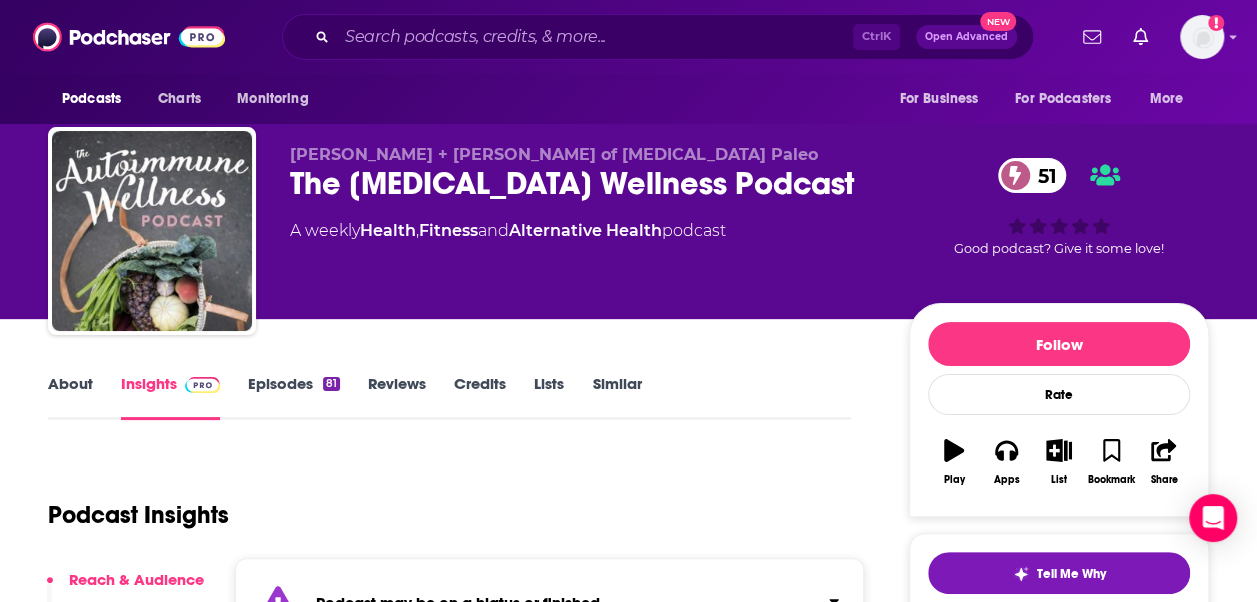 scroll, scrollTop: 0, scrollLeft: 0, axis: both 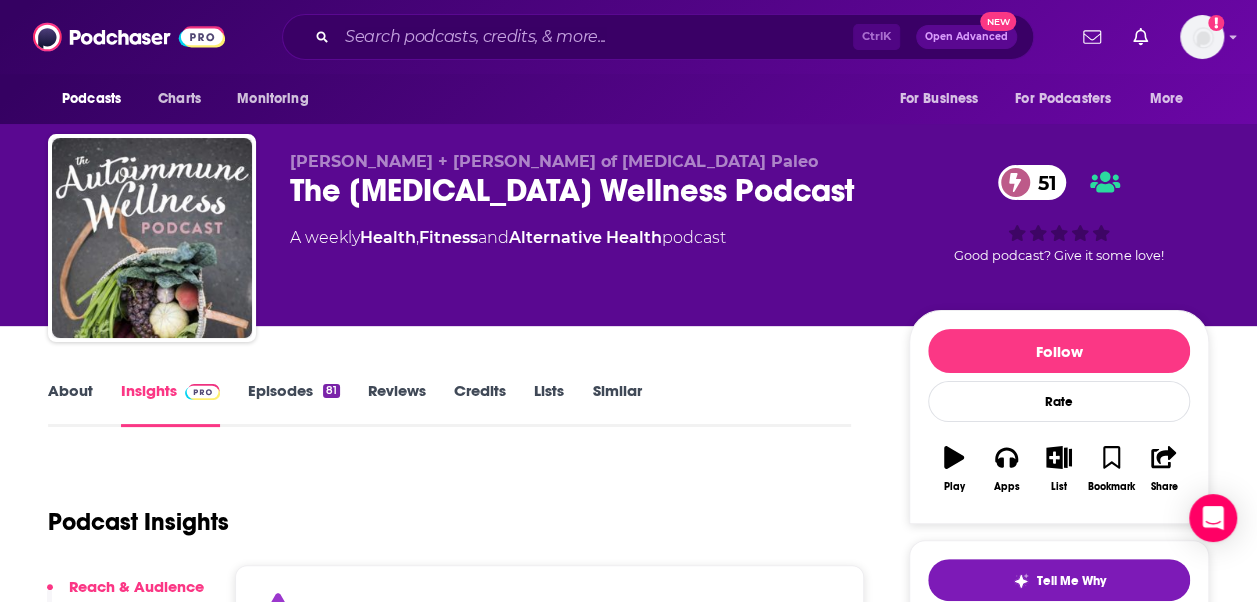 click on "Episodes 81" at bounding box center [294, 404] 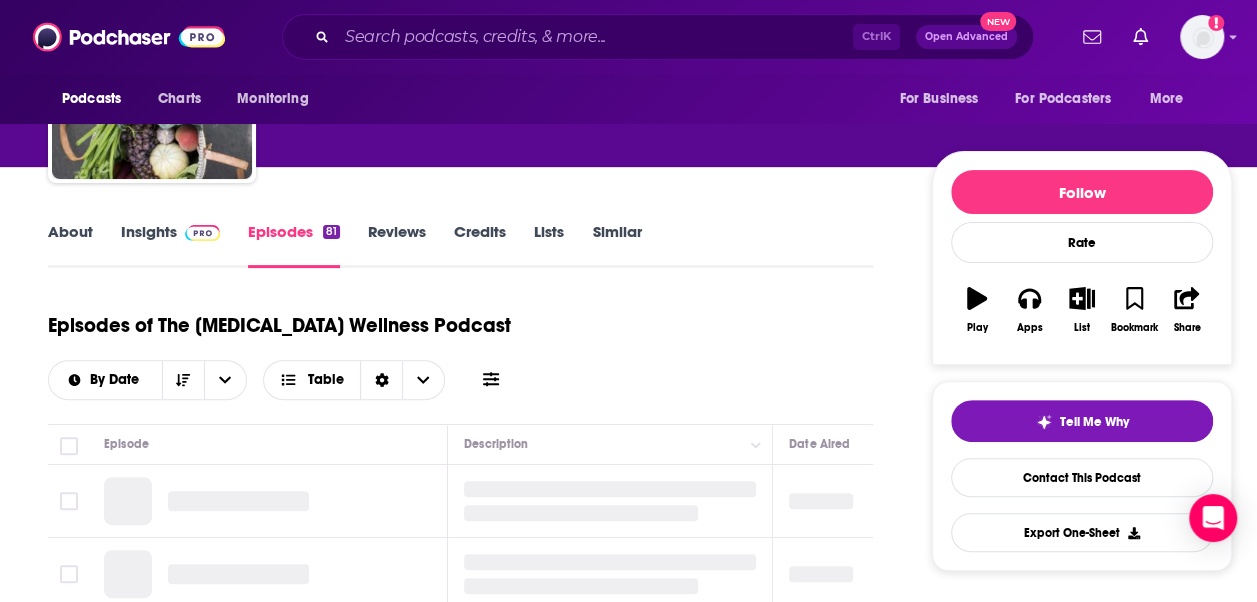 scroll, scrollTop: 312, scrollLeft: 0, axis: vertical 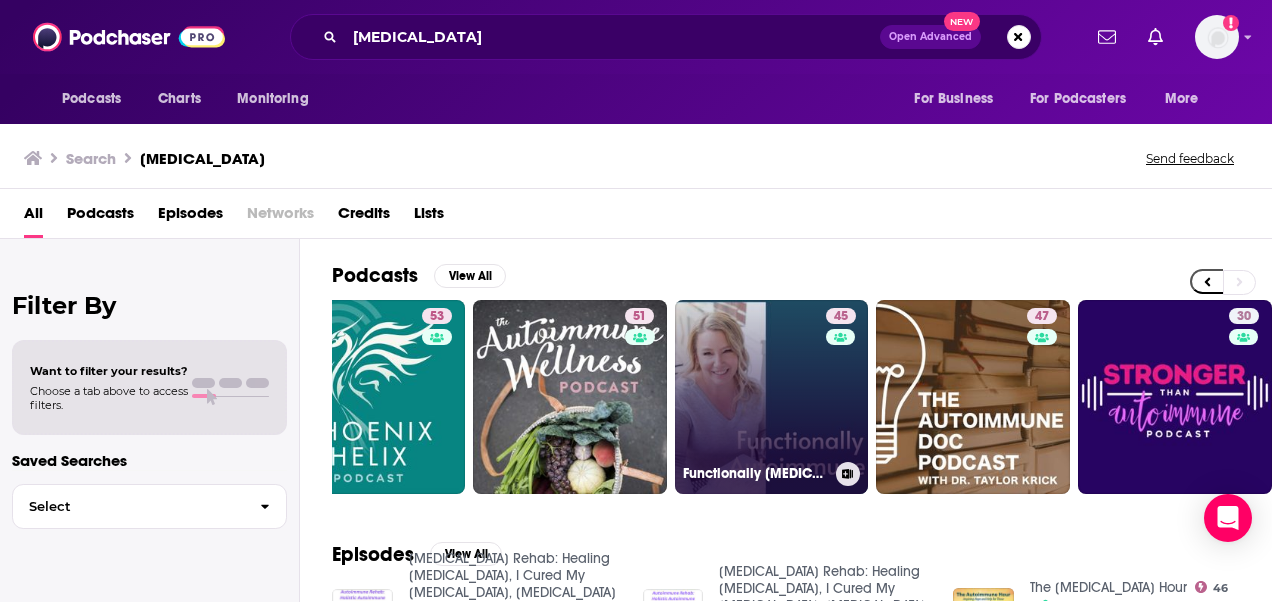 click on "45 Functionally [MEDICAL_DATA]" at bounding box center (772, 397) 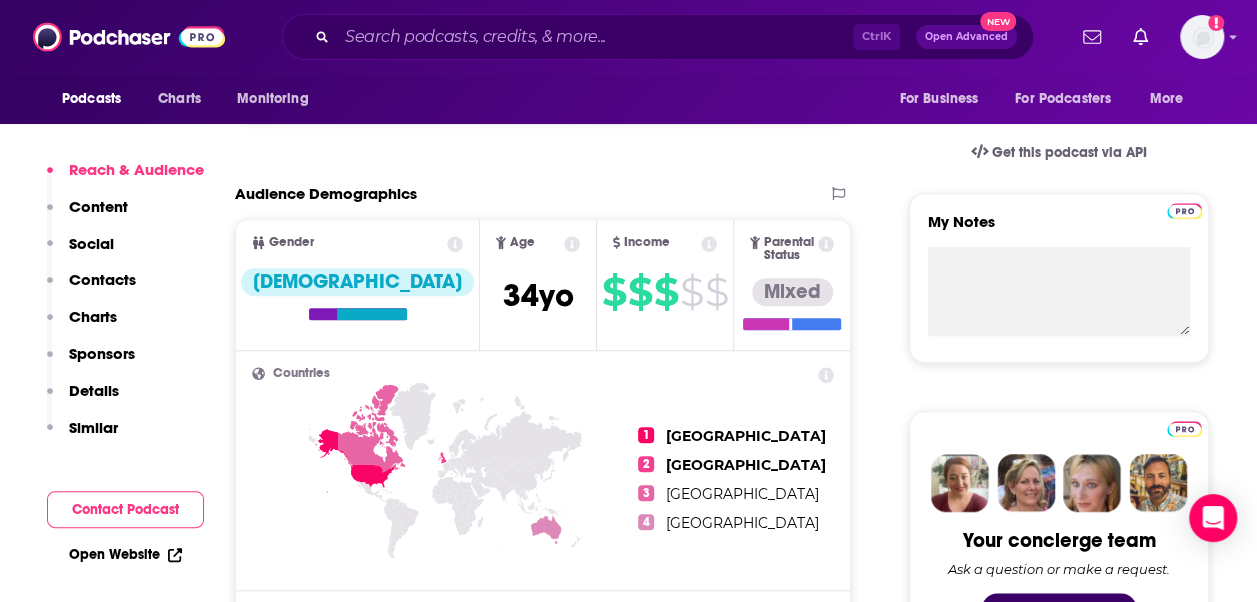 scroll, scrollTop: 0, scrollLeft: 0, axis: both 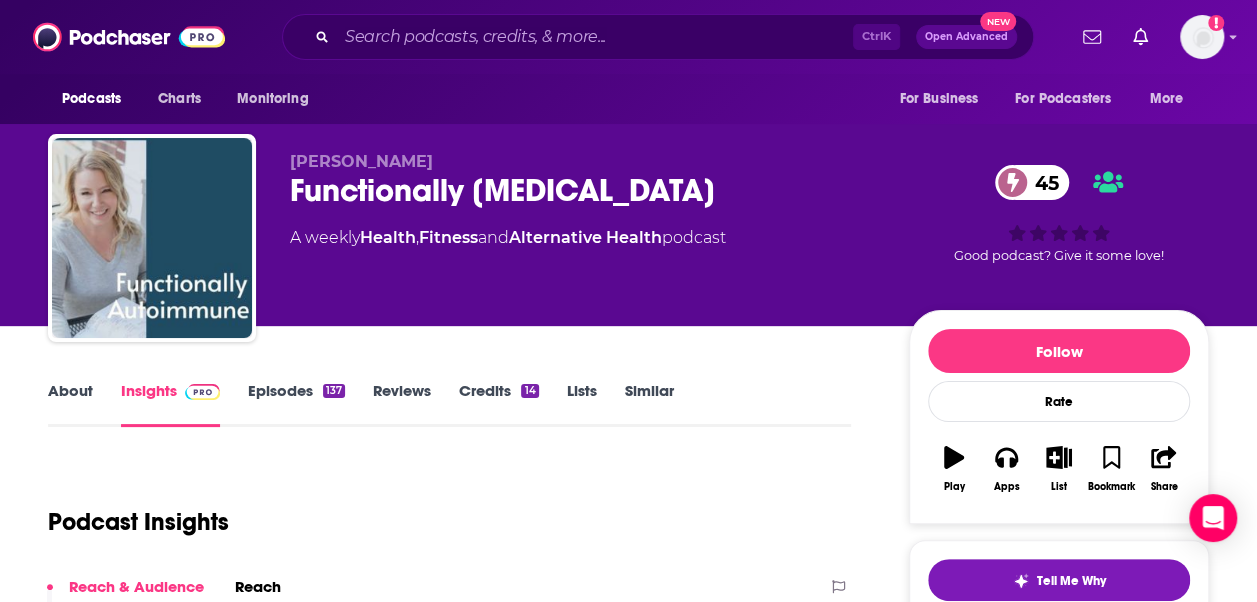 click on "Podcast Insights" at bounding box center (441, 510) 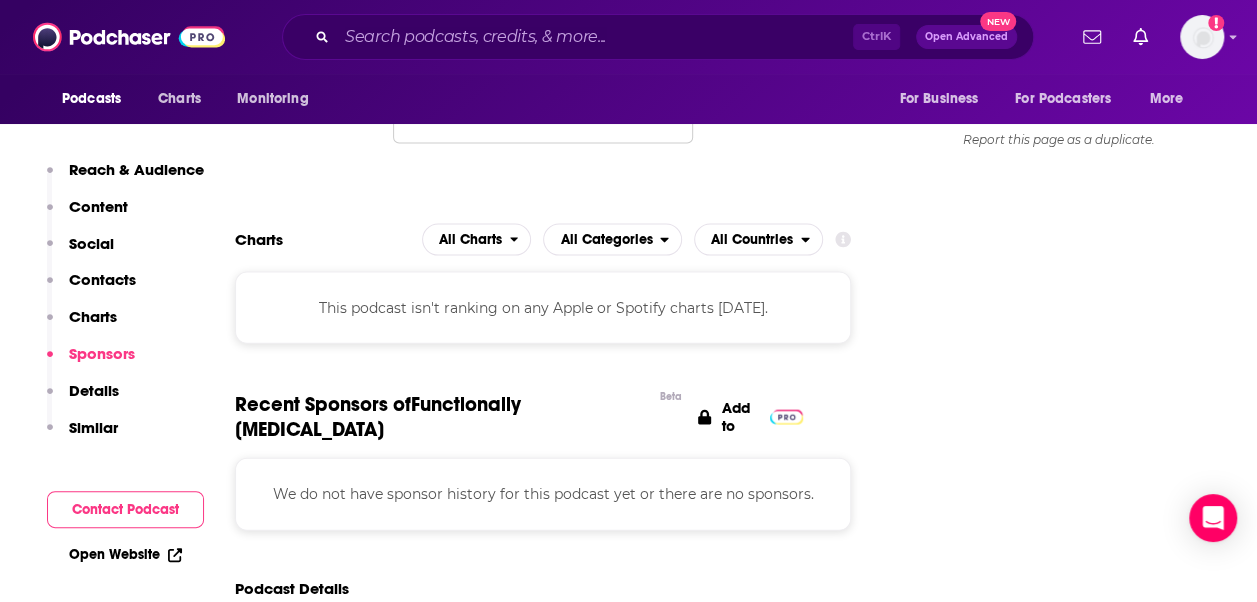 click on "Contact Podcast" at bounding box center [125, 509] 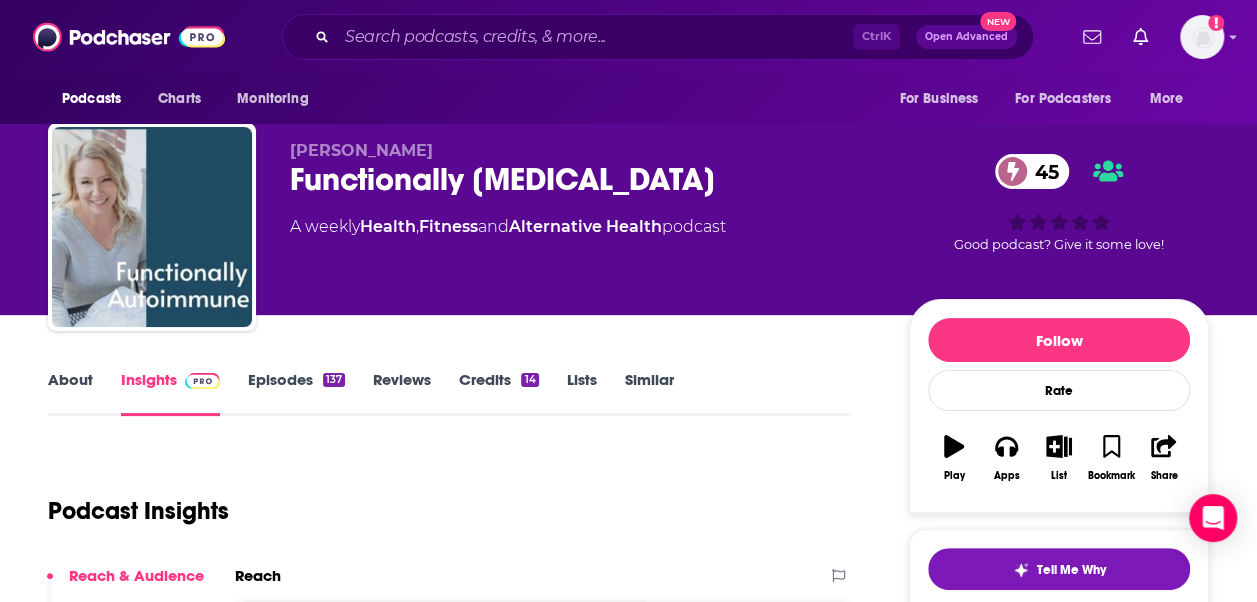 scroll, scrollTop: 0, scrollLeft: 0, axis: both 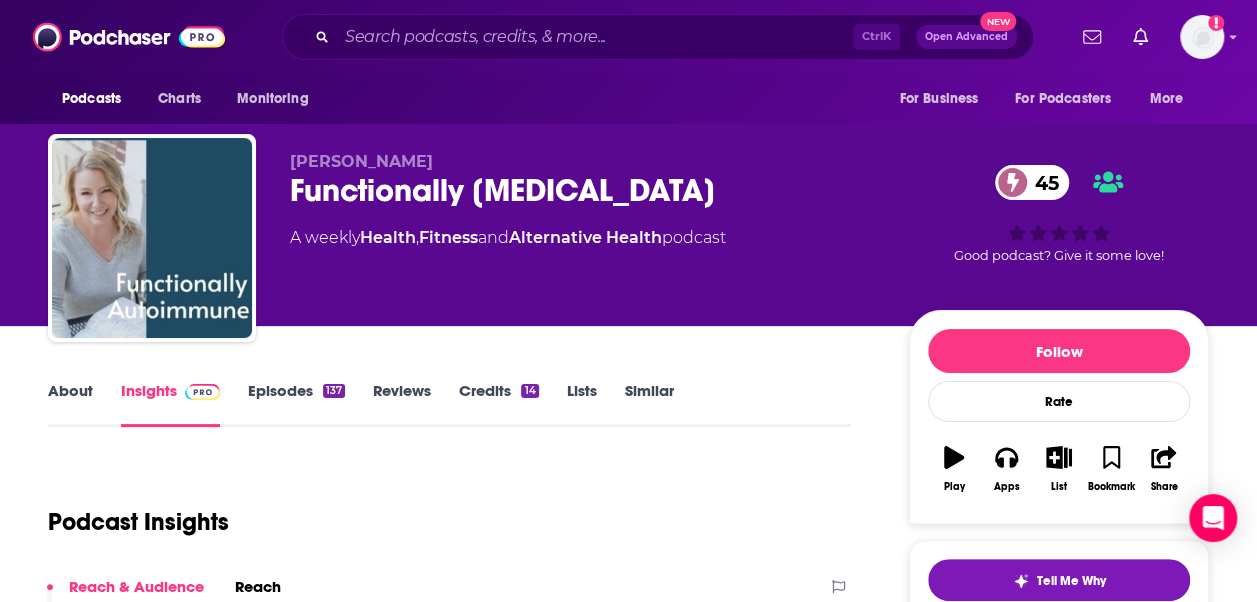 drag, startPoint x: 291, startPoint y: 153, endPoint x: 458, endPoint y: 164, distance: 167.36188 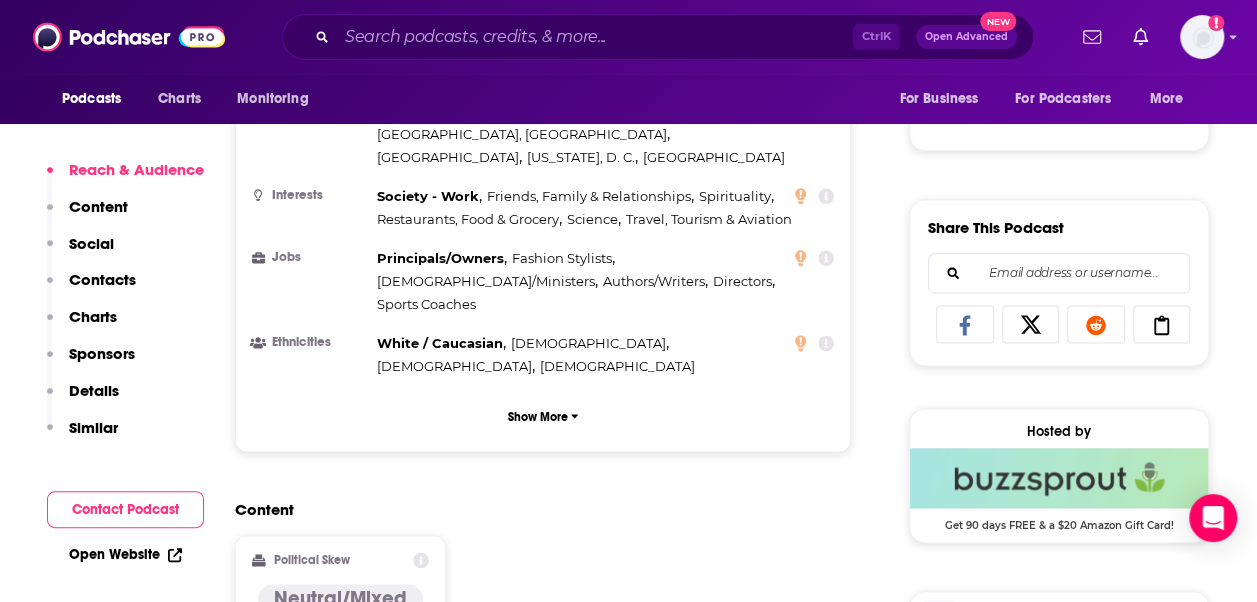 click on "Contact Podcast" at bounding box center [125, 509] 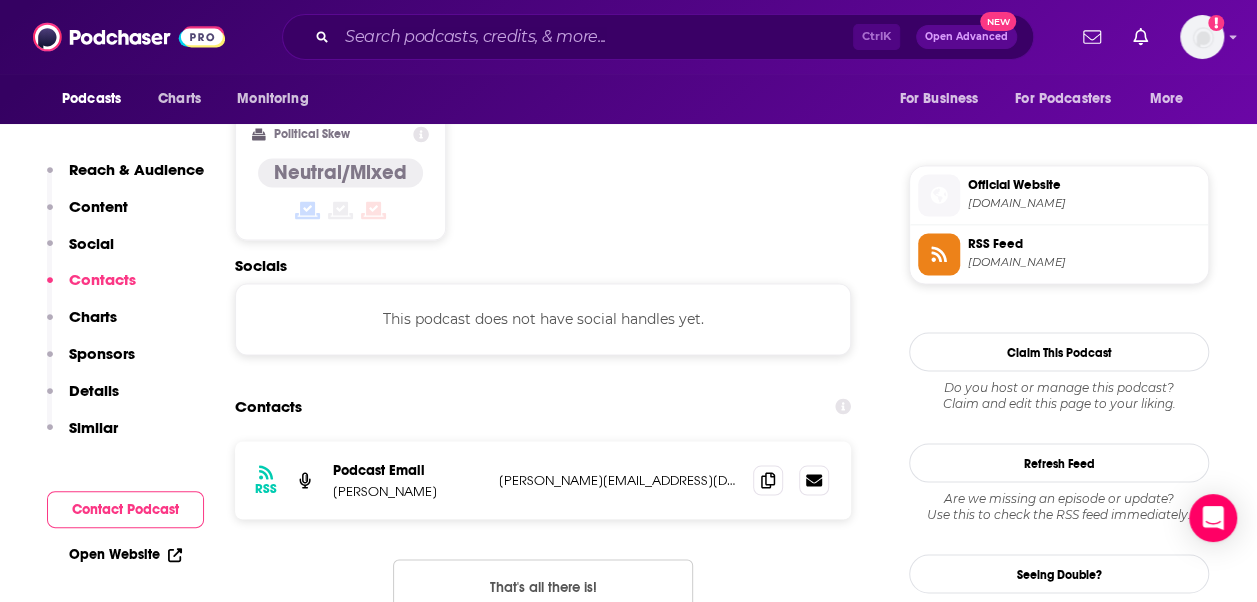 scroll, scrollTop: 1596, scrollLeft: 0, axis: vertical 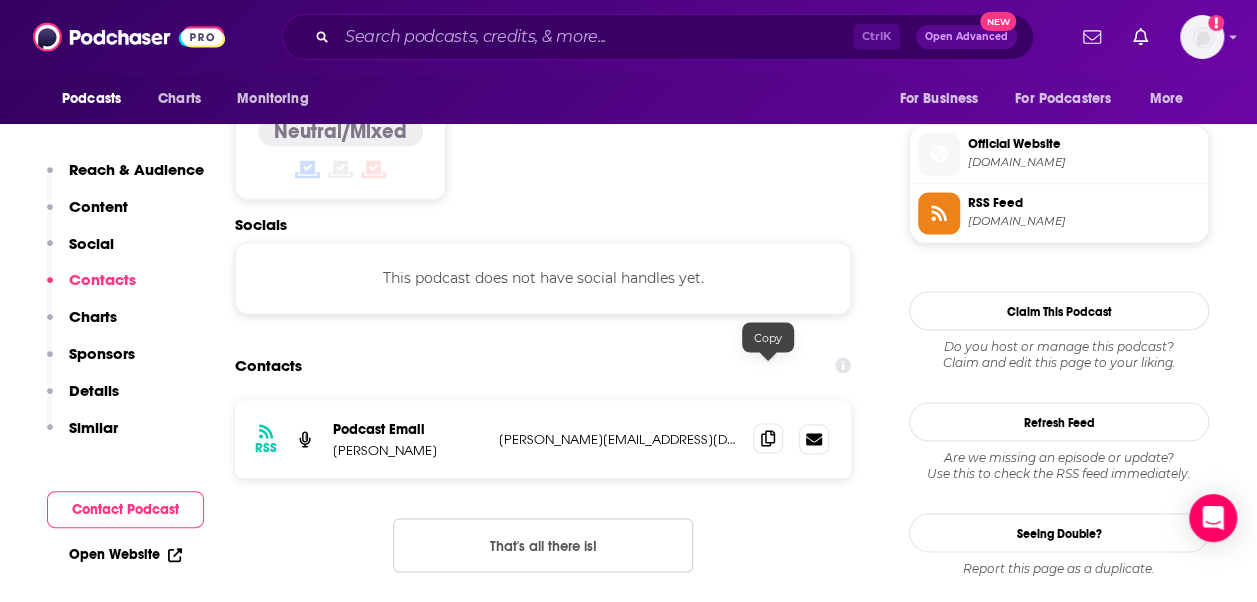 click 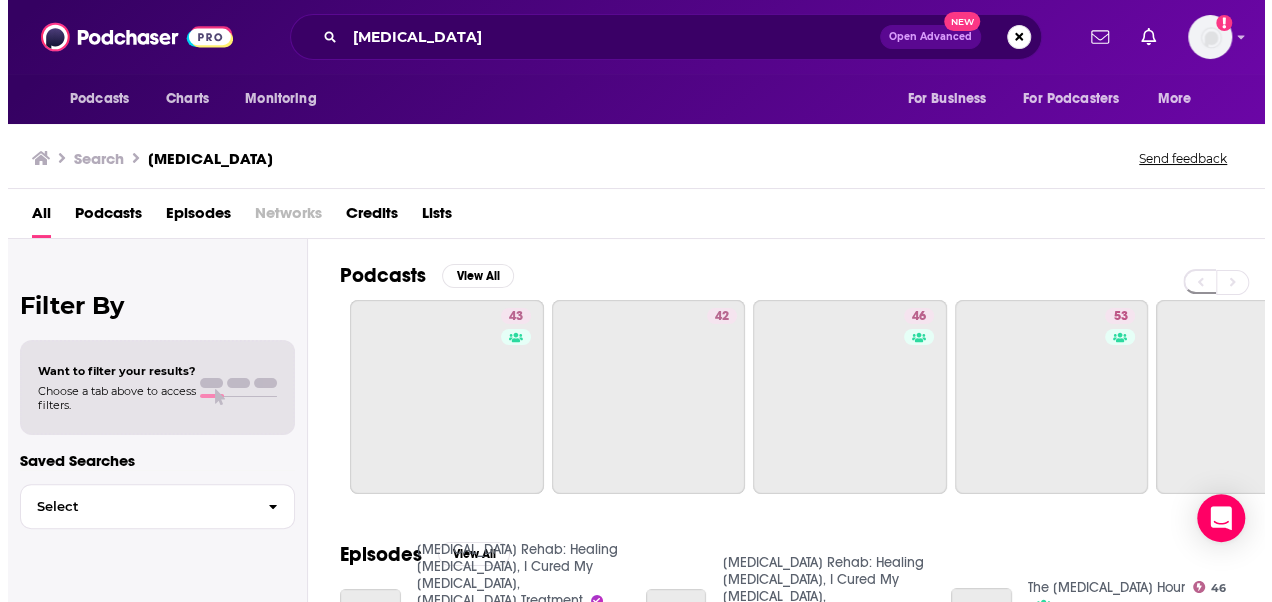 scroll, scrollTop: 0, scrollLeft: 0, axis: both 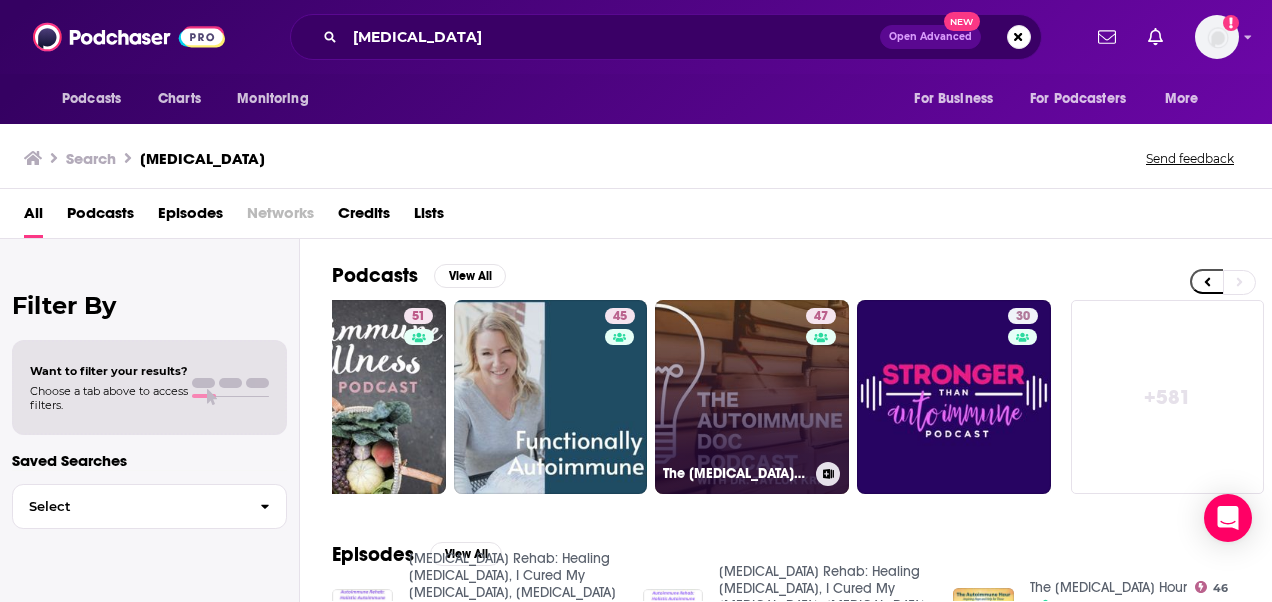 click on "47 The [MEDICAL_DATA] Doc Podcast w/ [PERSON_NAME]" at bounding box center (752, 397) 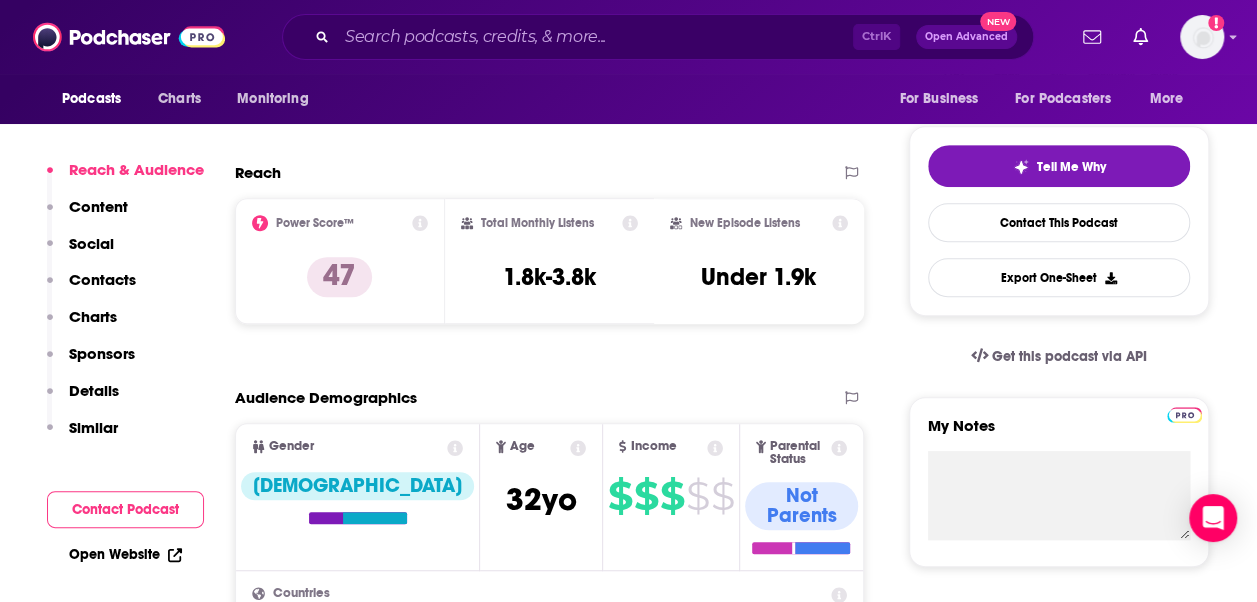 scroll, scrollTop: 0, scrollLeft: 0, axis: both 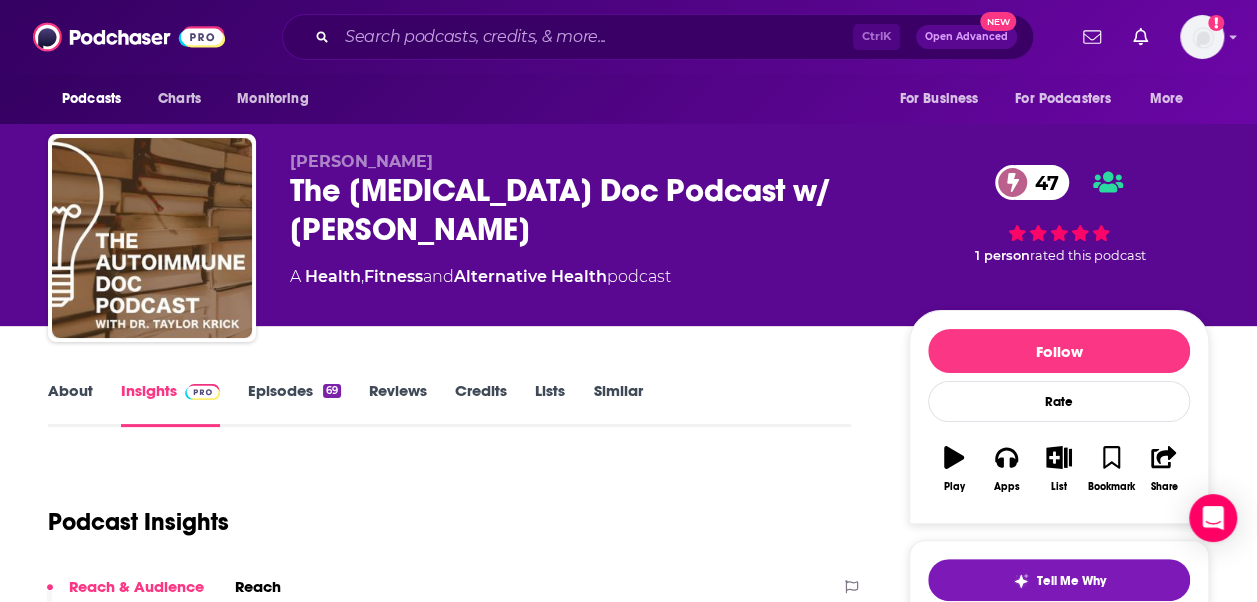 click on "Podcast Insights" at bounding box center (449, 518) 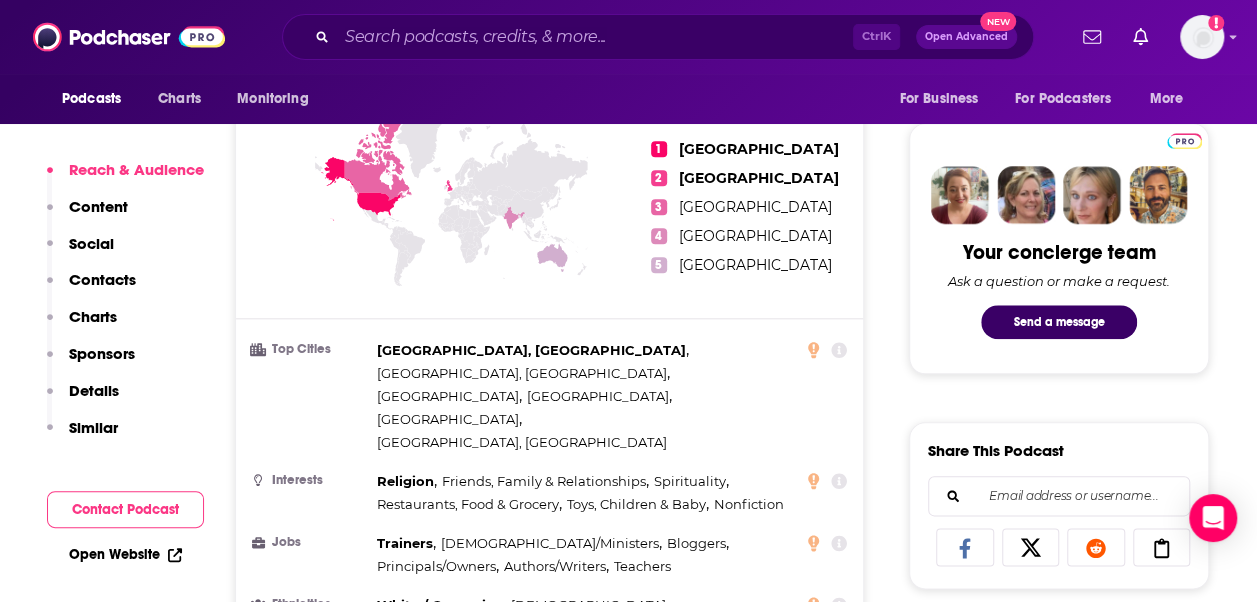 click on "Contact Podcast" at bounding box center [125, 509] 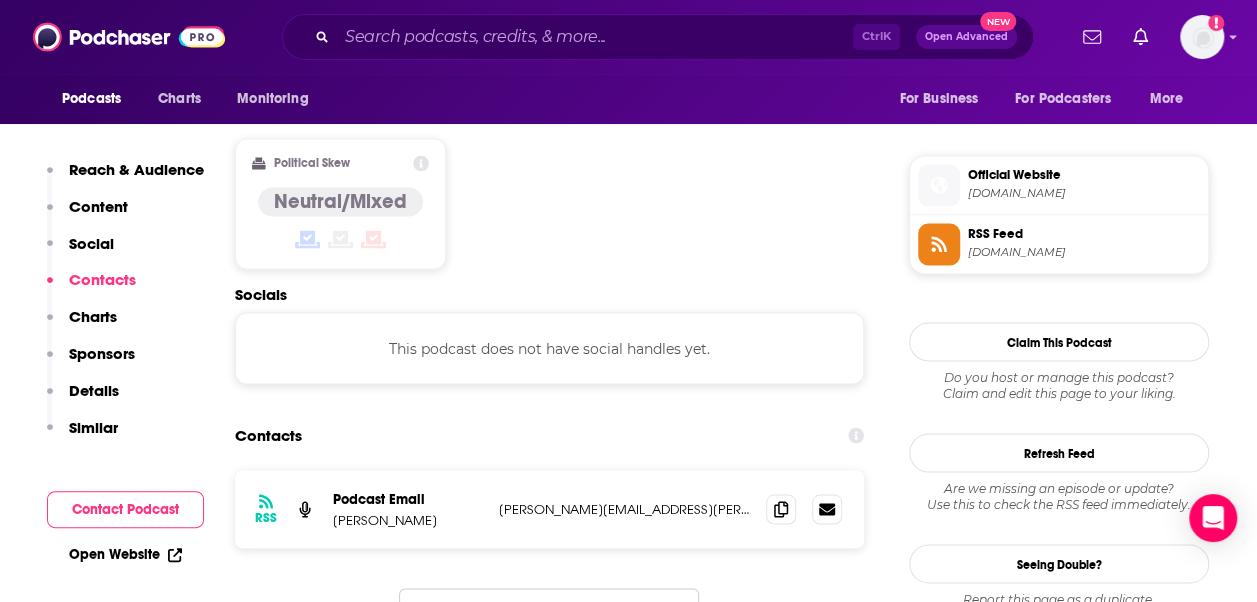 scroll, scrollTop: 1586, scrollLeft: 0, axis: vertical 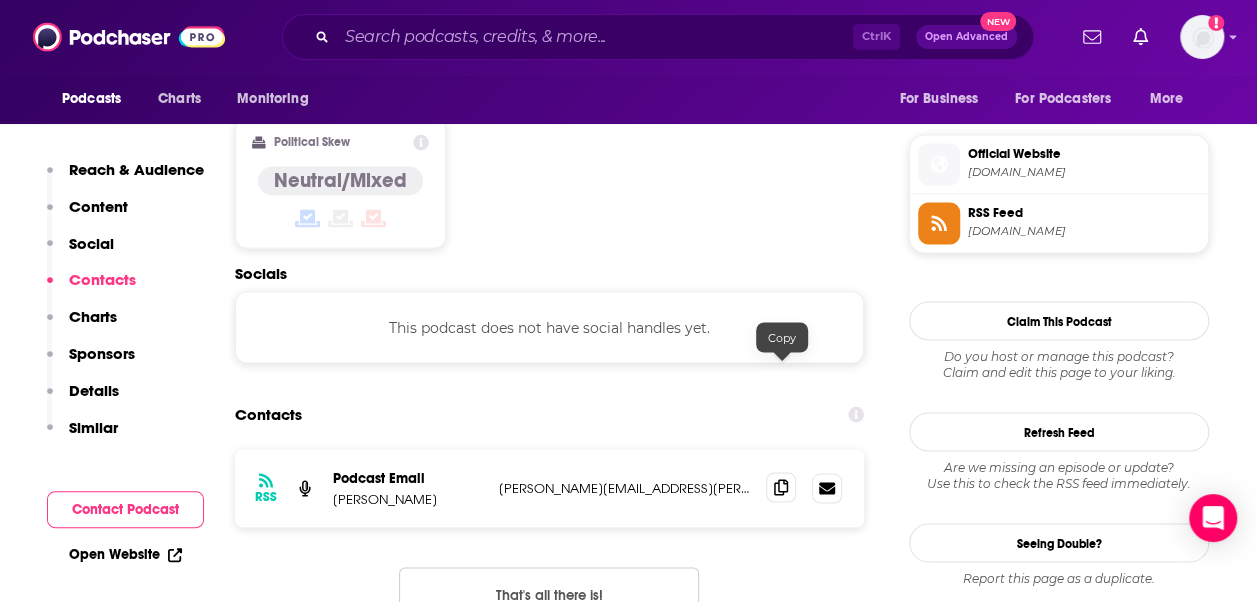 click 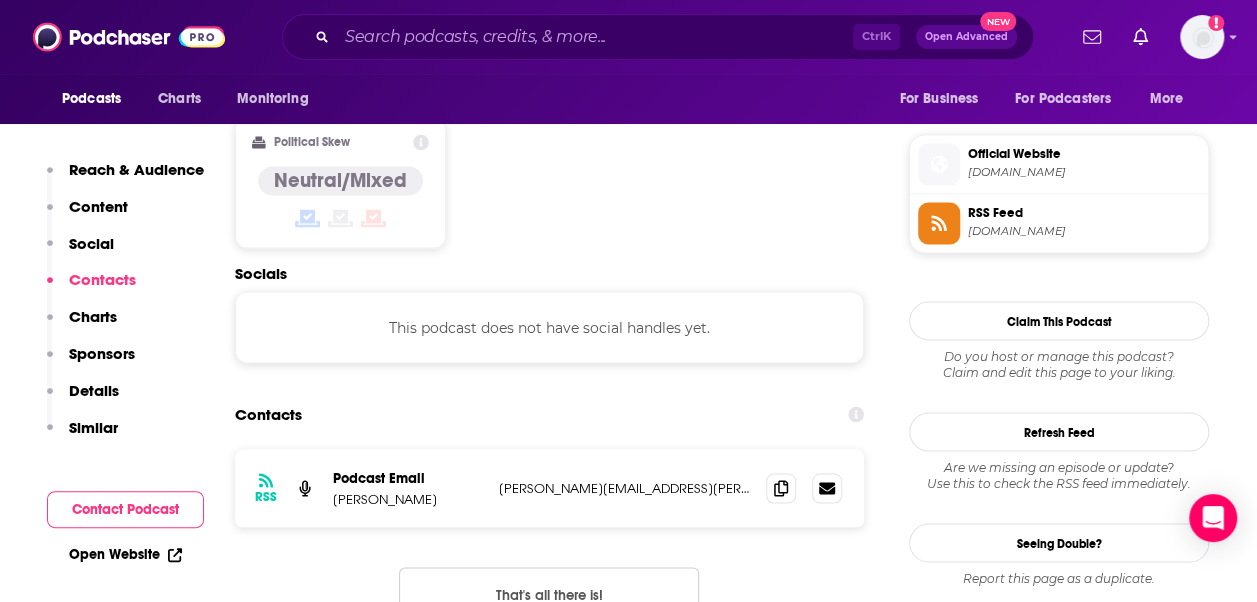 scroll, scrollTop: 1586, scrollLeft: 0, axis: vertical 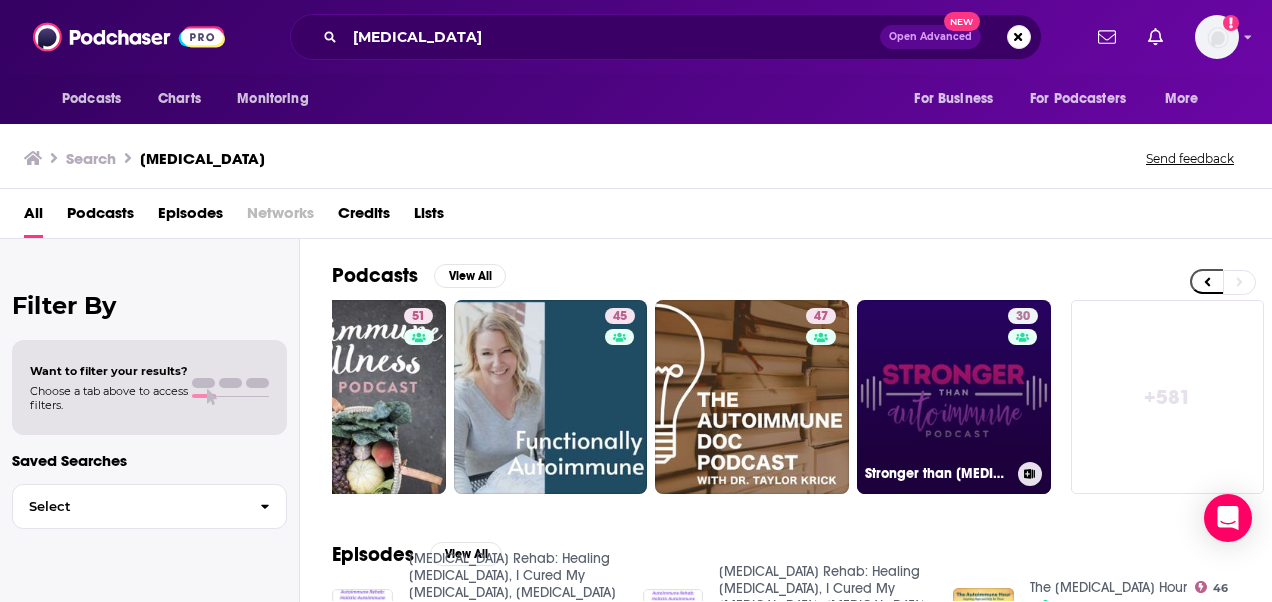 click on "30 Stronger than [MEDICAL_DATA]" at bounding box center (954, 397) 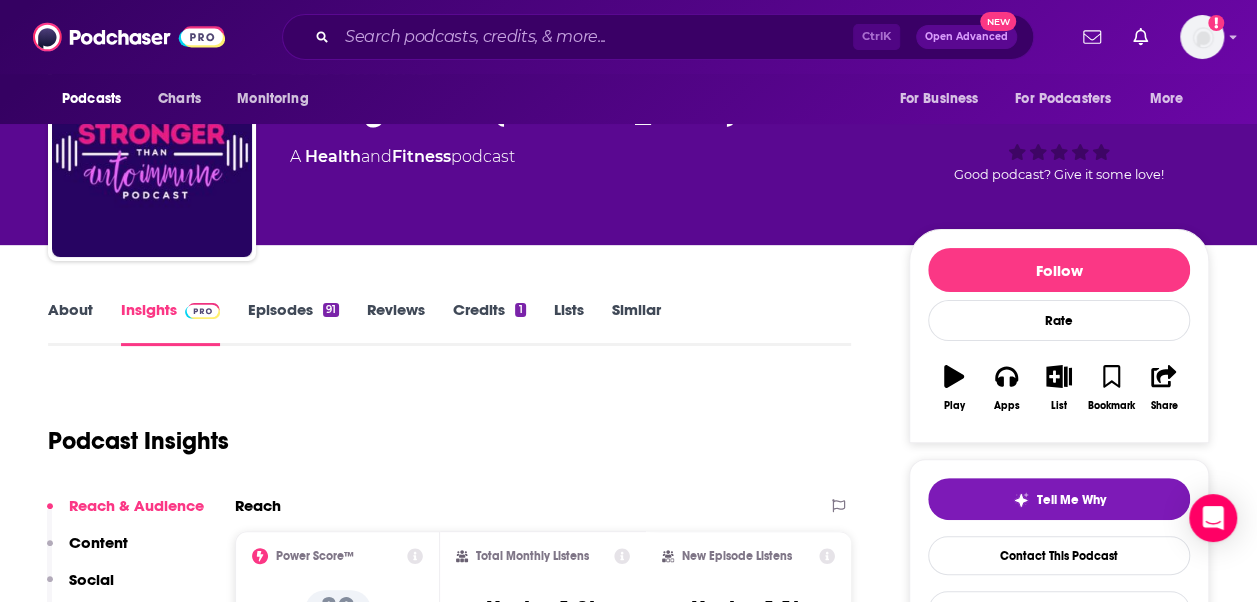 scroll, scrollTop: 0, scrollLeft: 0, axis: both 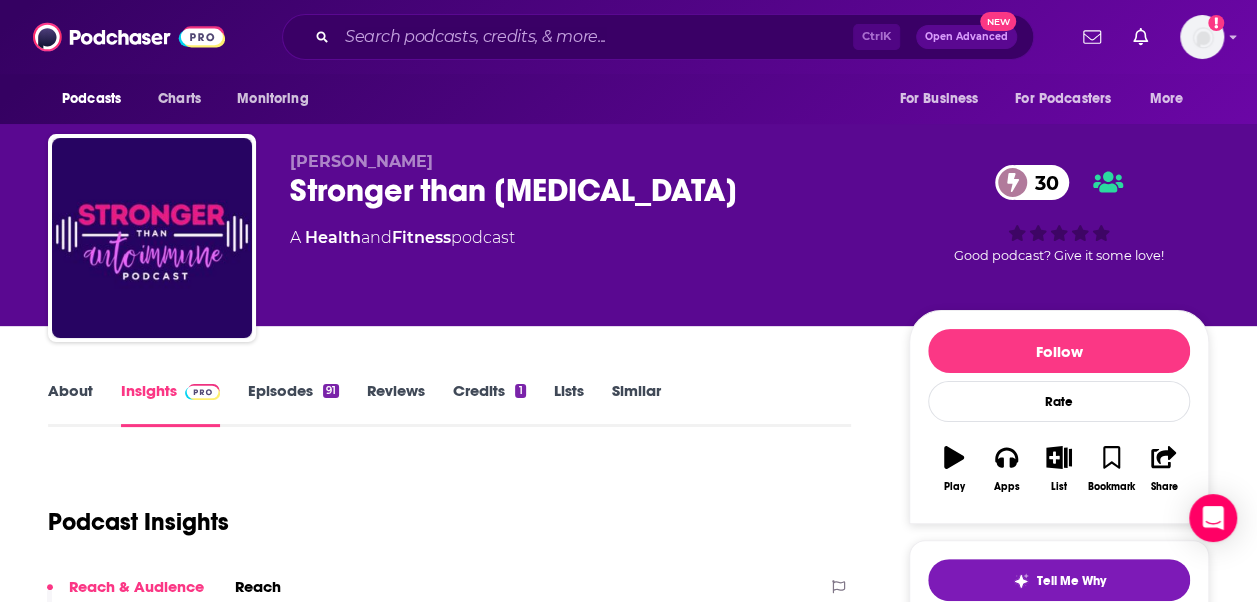 click on "Podcast Insights" at bounding box center [441, 510] 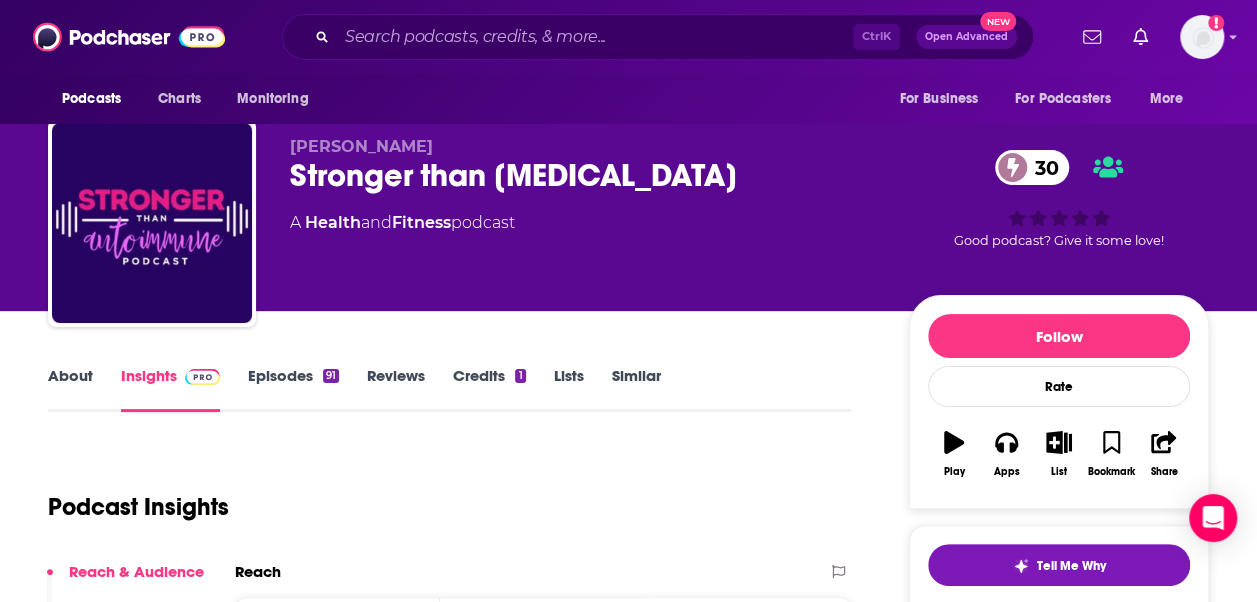 scroll, scrollTop: 0, scrollLeft: 0, axis: both 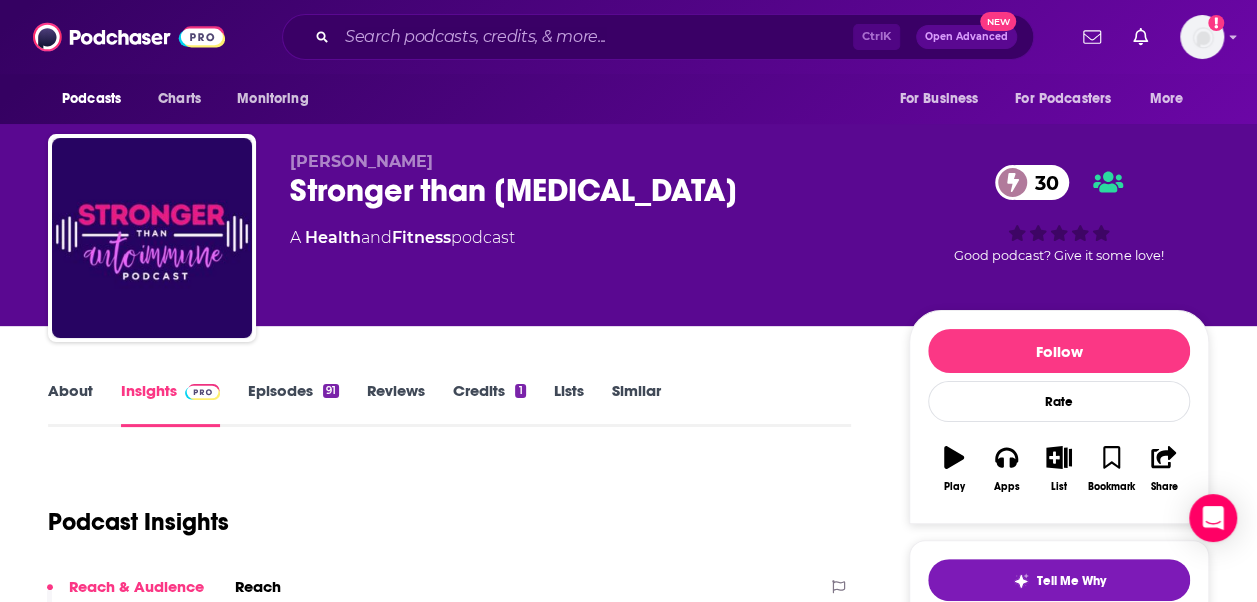 drag, startPoint x: 294, startPoint y: 156, endPoint x: 436, endPoint y: 160, distance: 142.05632 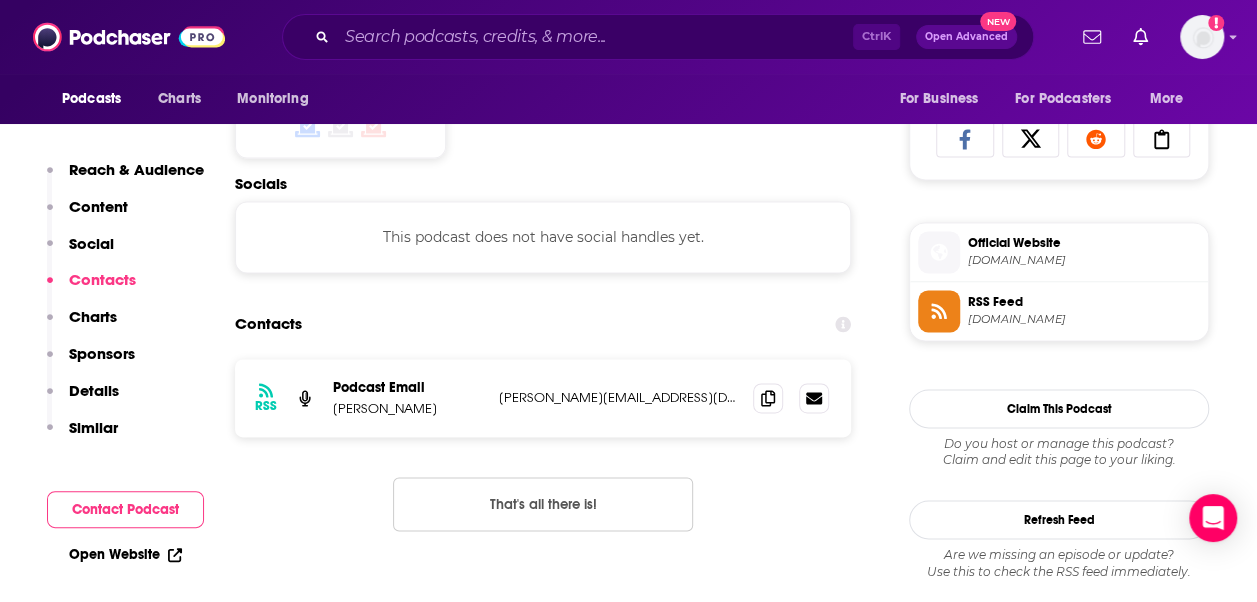 scroll, scrollTop: 1320, scrollLeft: 0, axis: vertical 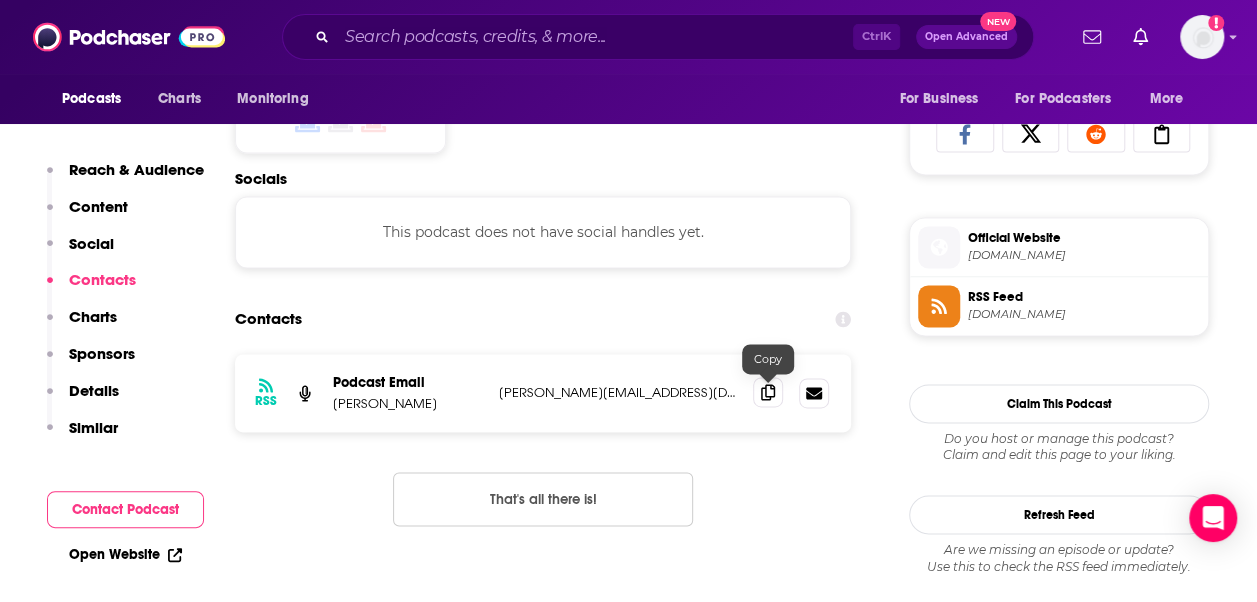 click 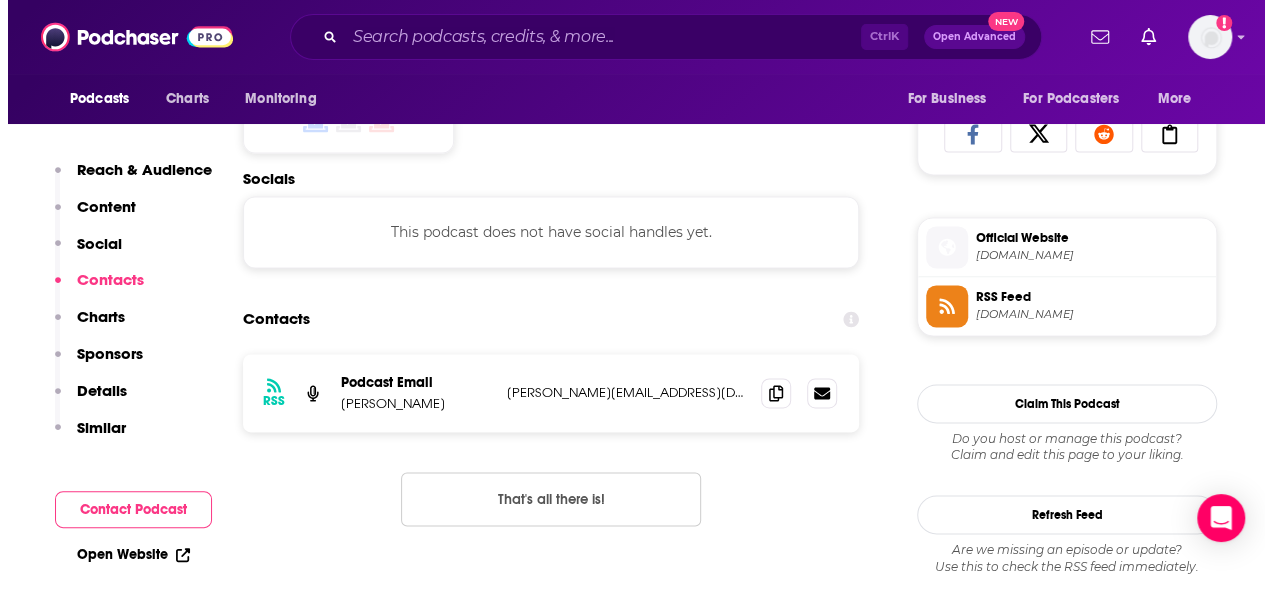 scroll, scrollTop: 0, scrollLeft: 0, axis: both 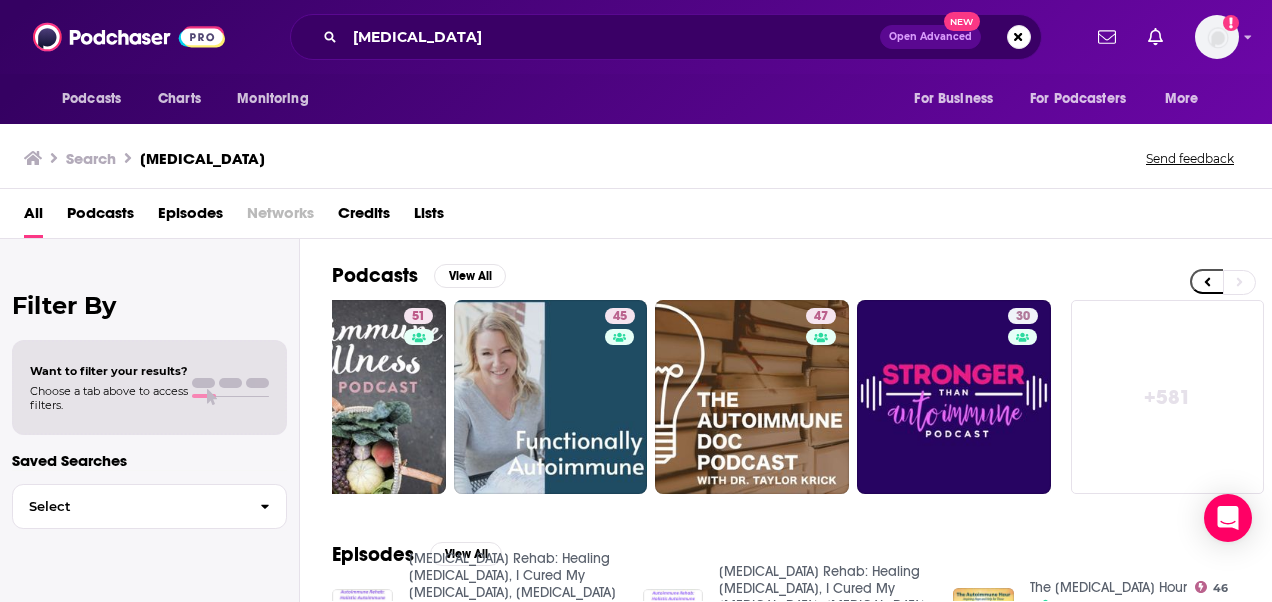 click on "+ 581" at bounding box center (1168, 397) 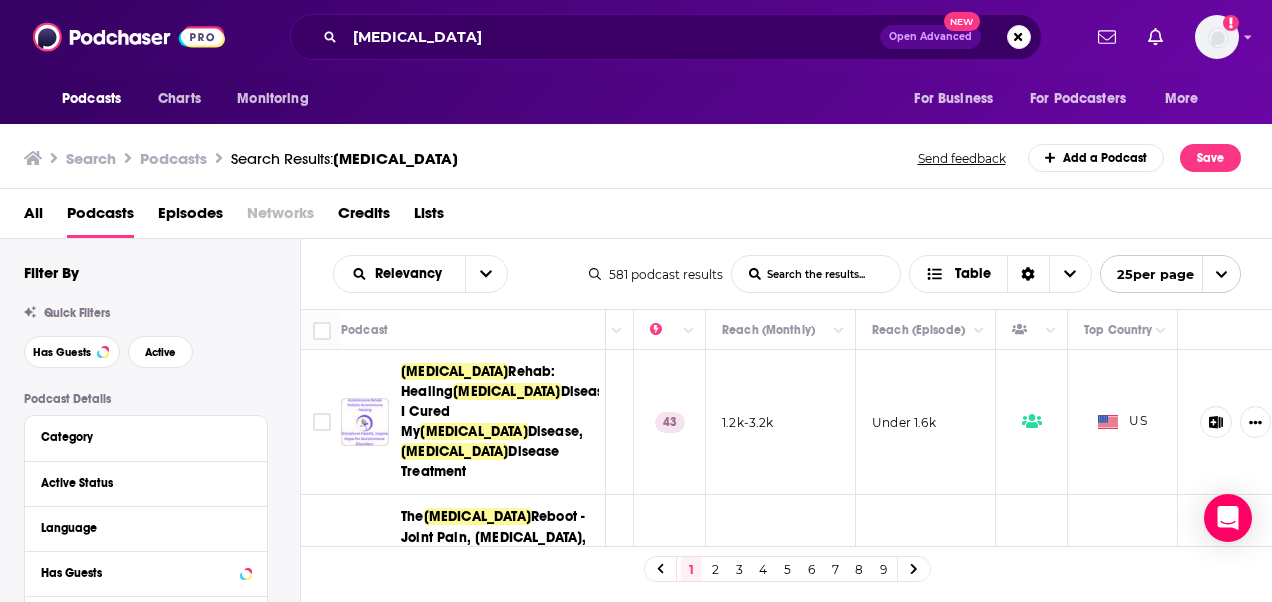 scroll, scrollTop: 0, scrollLeft: 547, axis: horizontal 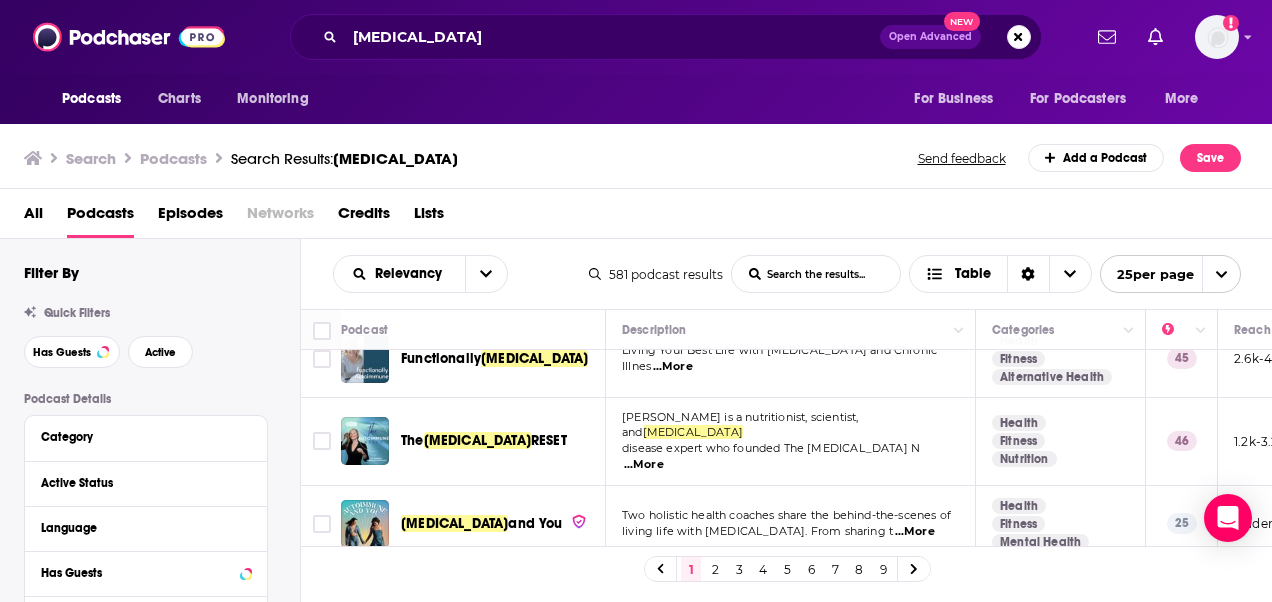 click on "...More" at bounding box center [644, 465] 